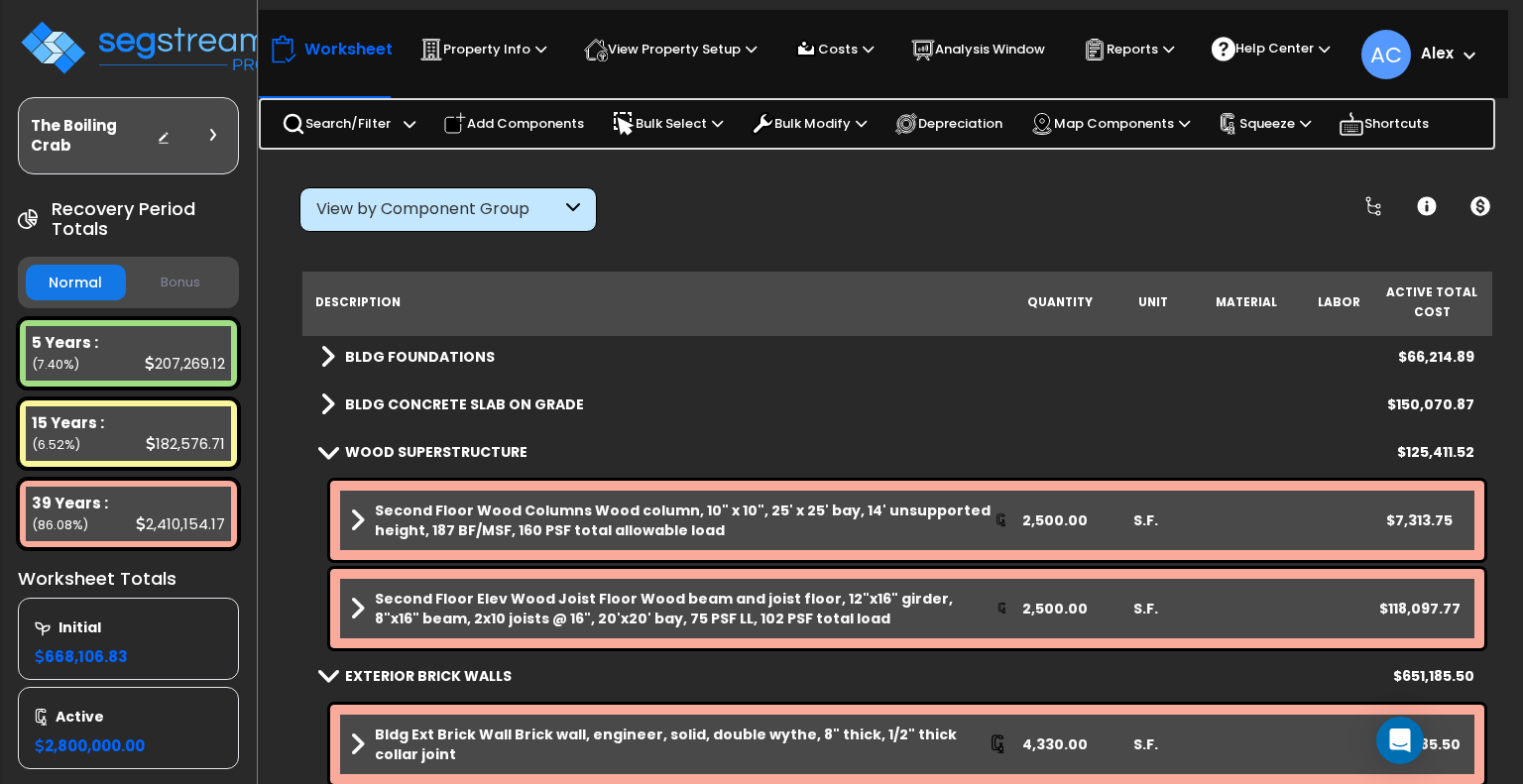 scroll, scrollTop: 0, scrollLeft: 0, axis: both 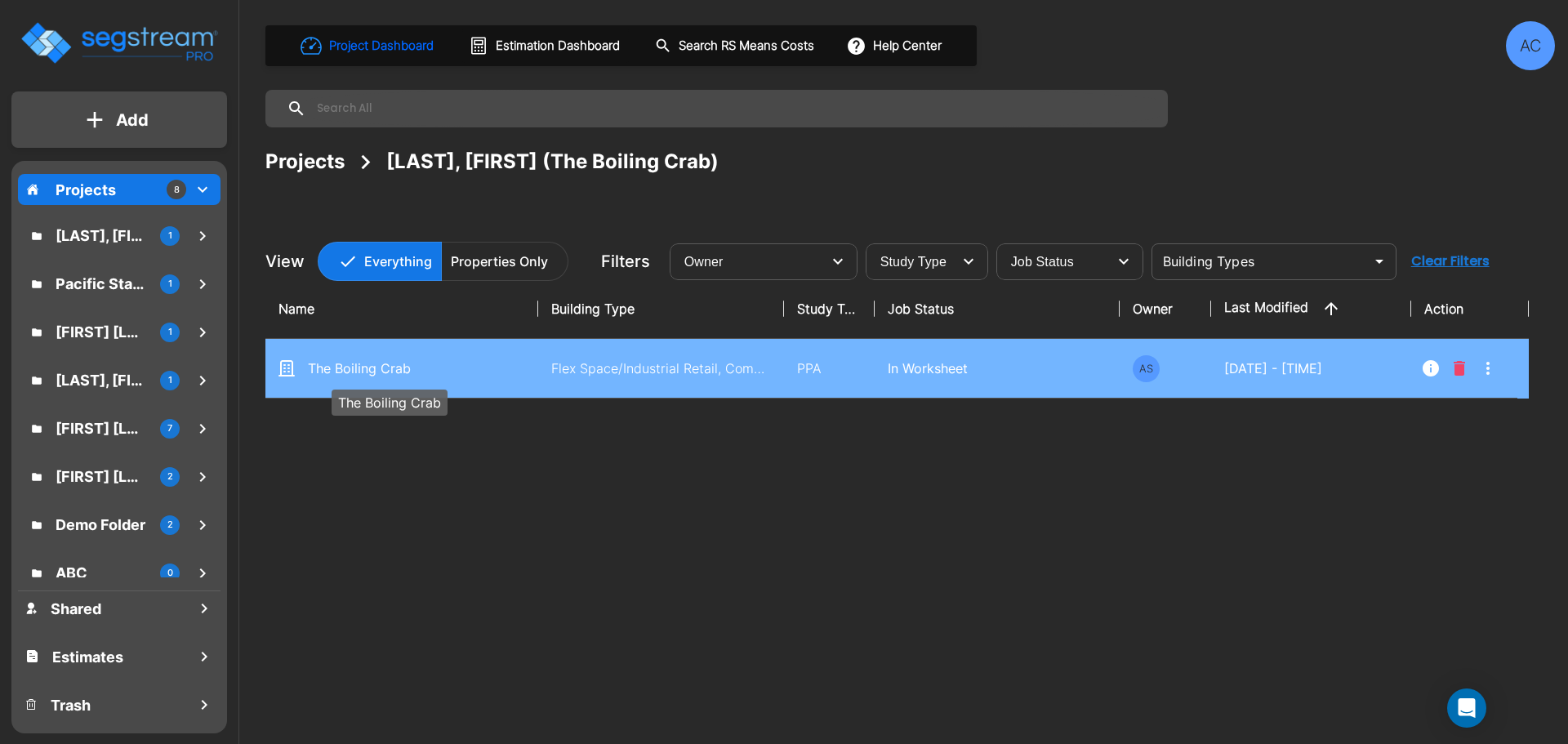 click on "The Boiling Crab" at bounding box center (390, 368) 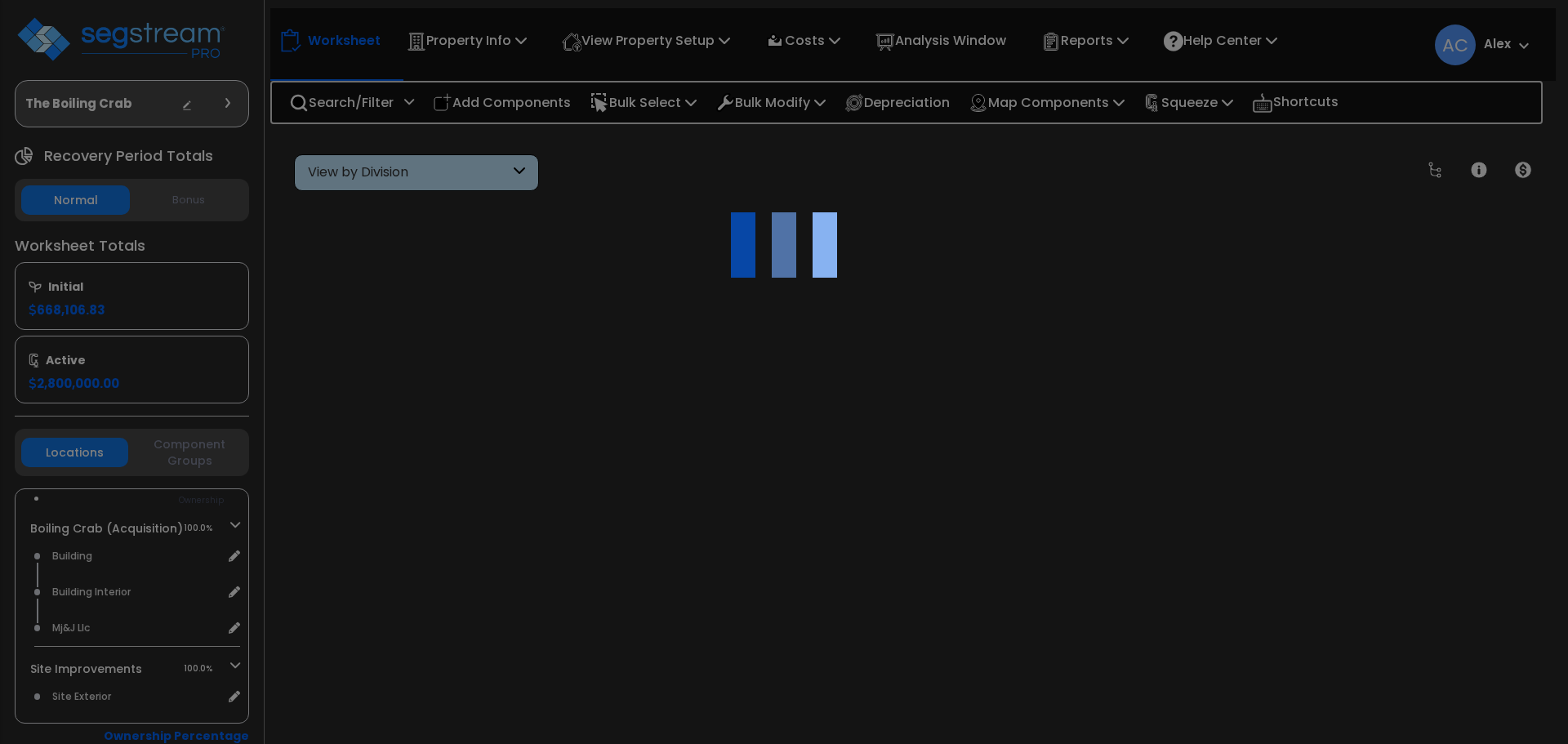 scroll, scrollTop: 0, scrollLeft: 0, axis: both 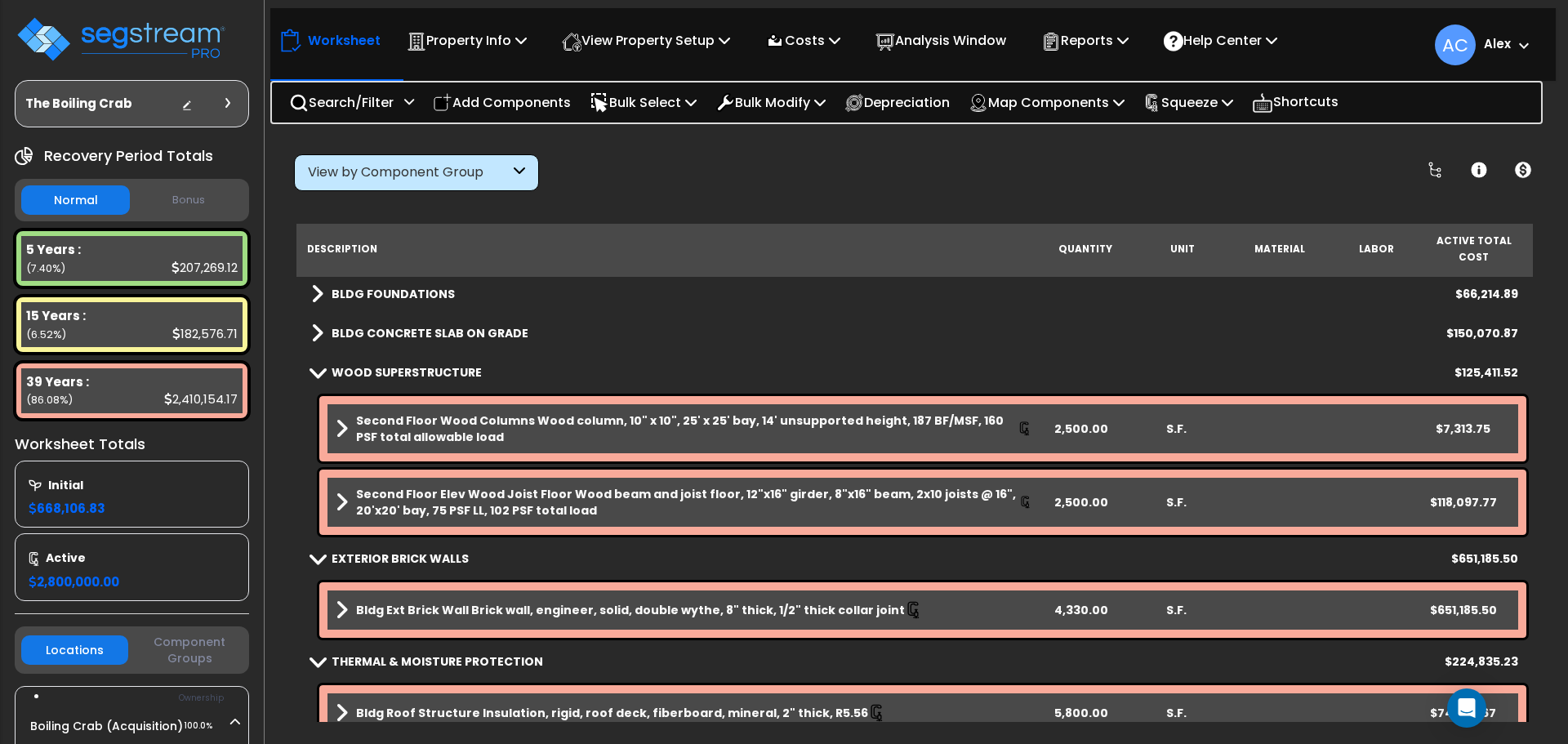 click at bounding box center (318, 372) 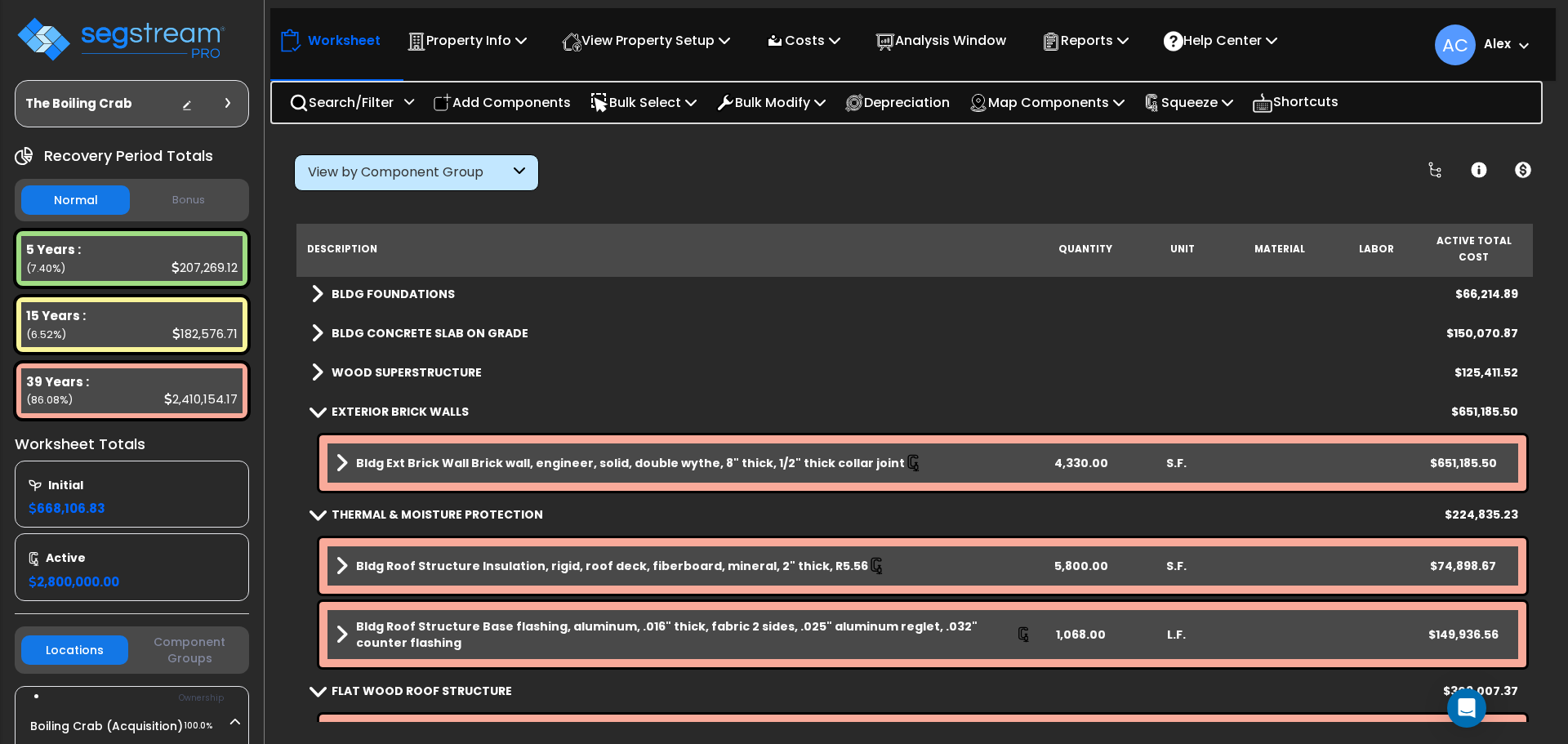 click at bounding box center [318, 411] 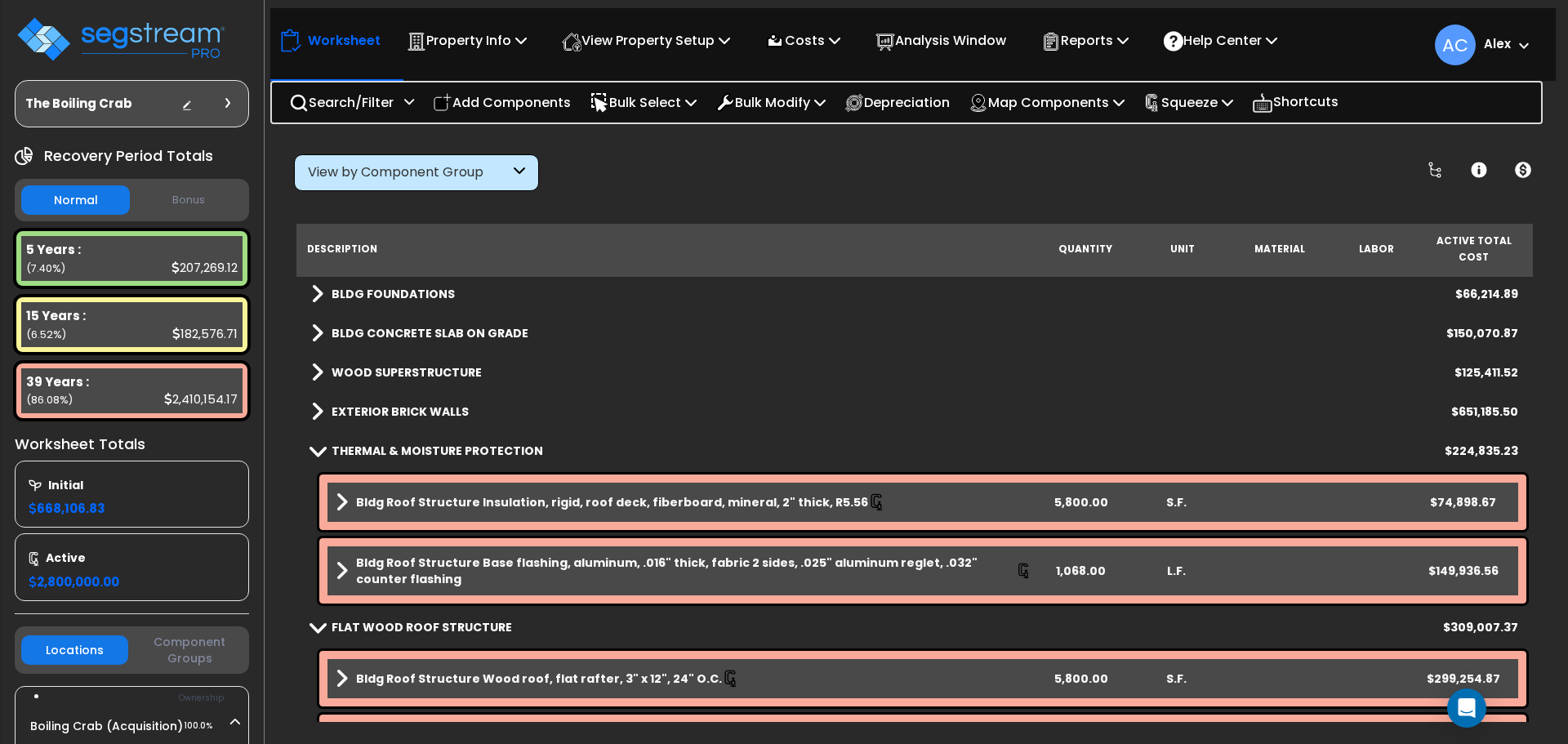 click at bounding box center (318, 450) 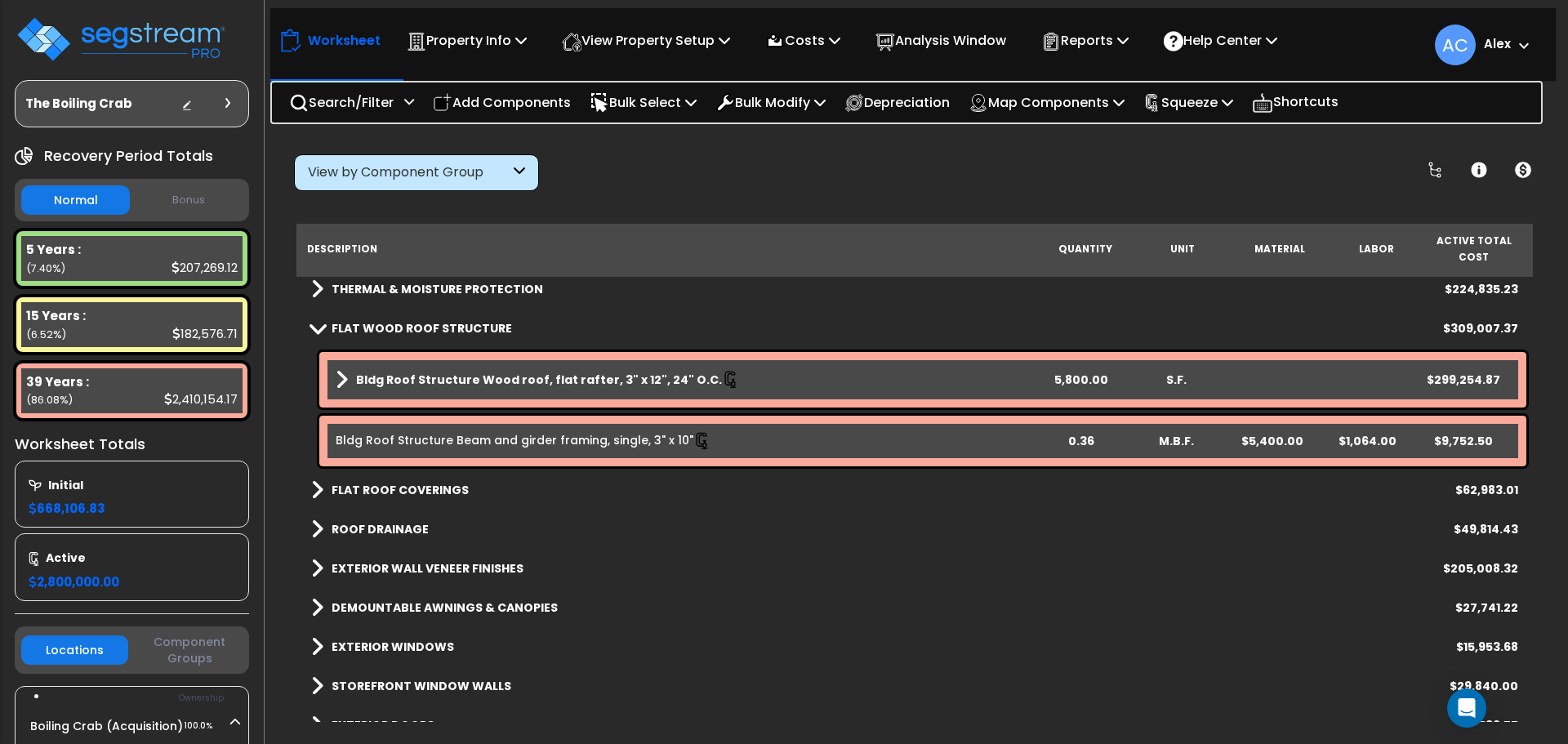 scroll, scrollTop: 163, scrollLeft: 0, axis: vertical 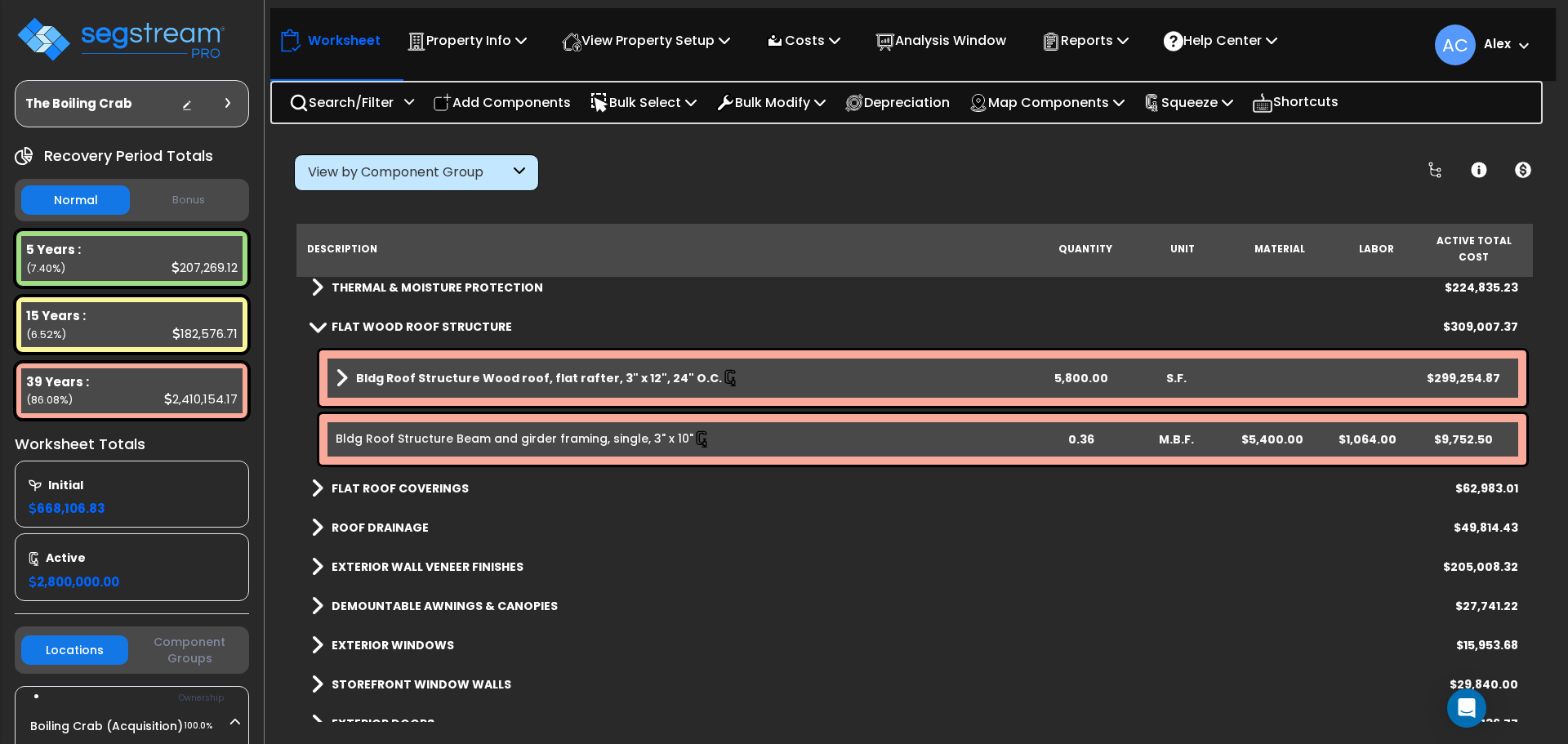 click at bounding box center (318, 326) 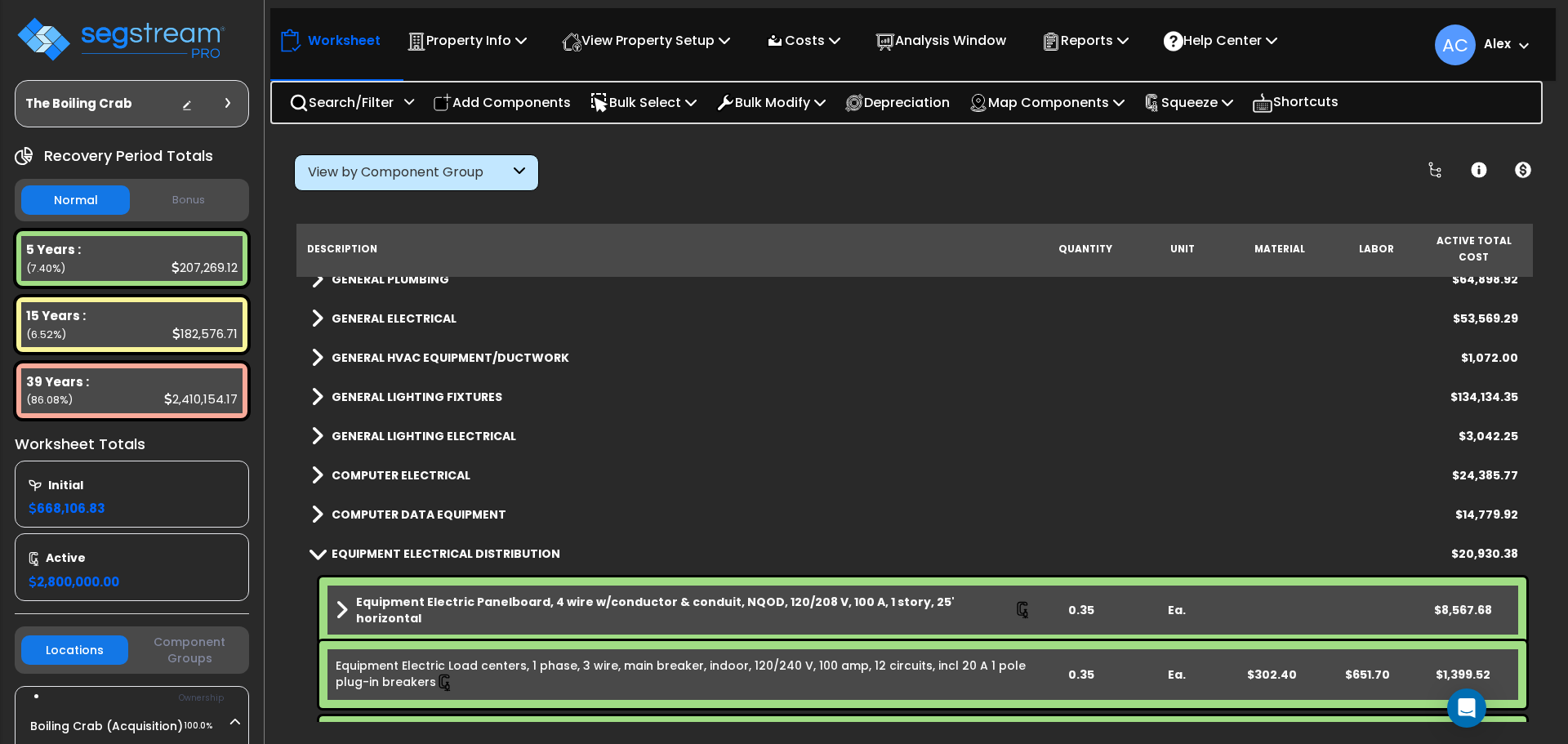 scroll, scrollTop: 980, scrollLeft: 0, axis: vertical 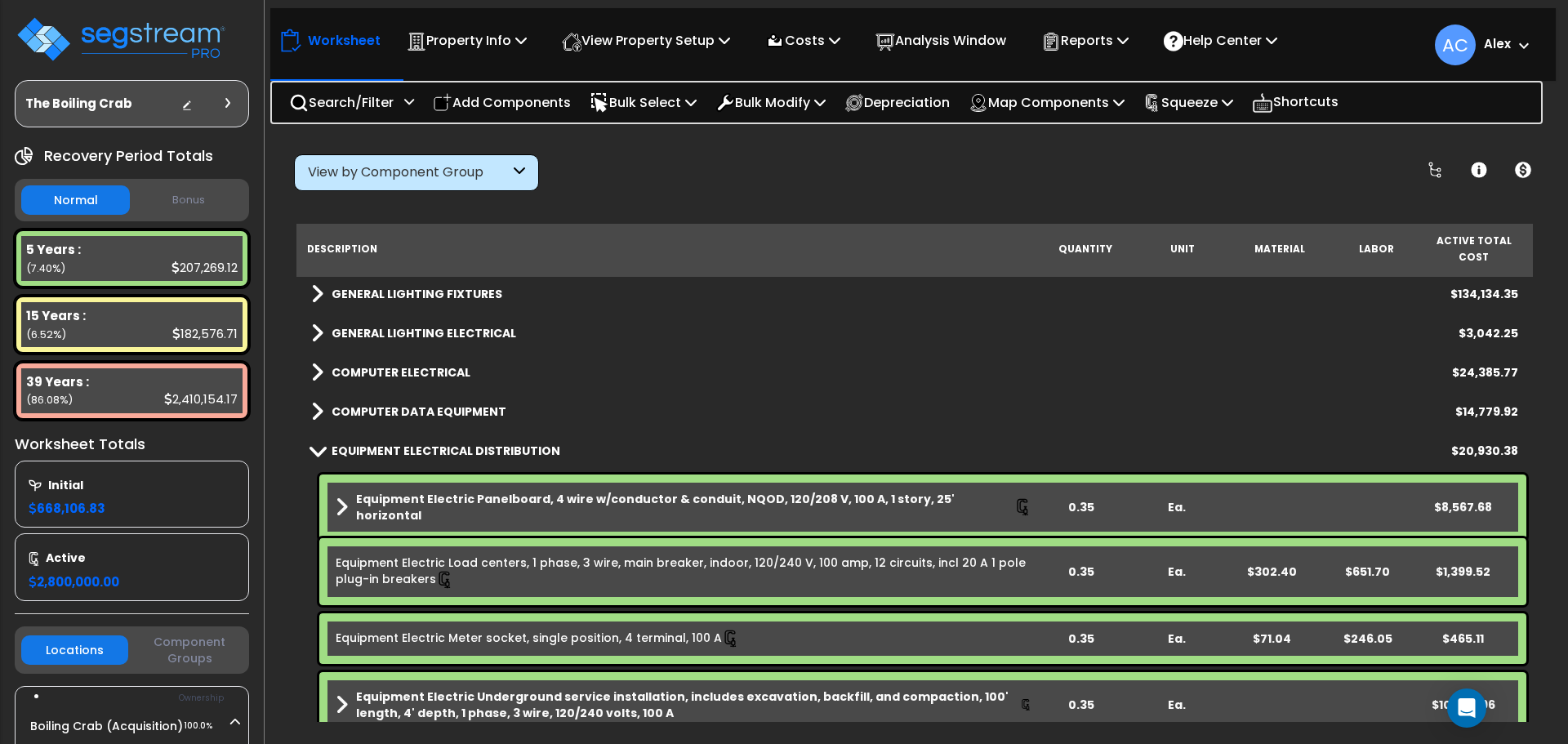 click at bounding box center [318, 450] 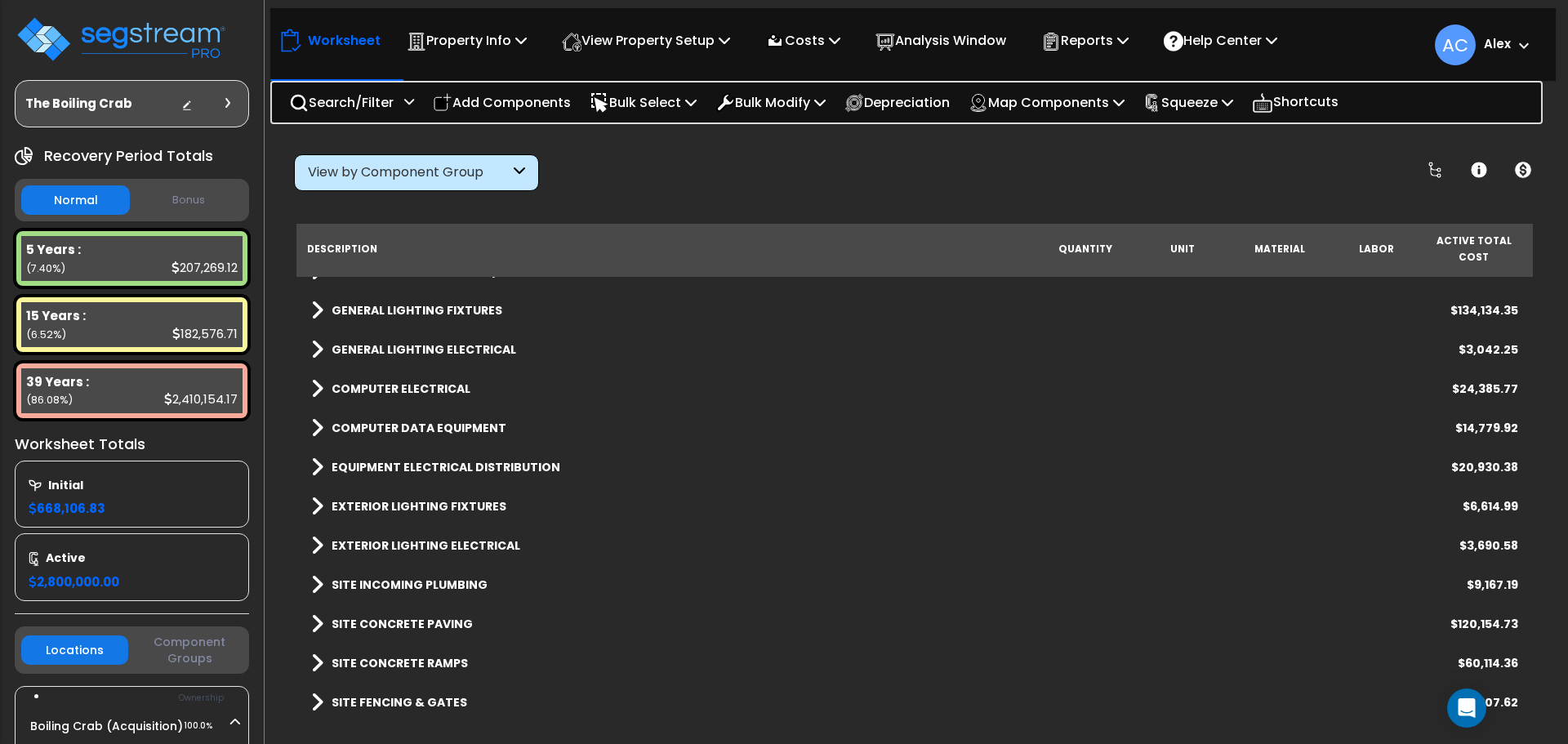 scroll, scrollTop: 72, scrollLeft: 0, axis: vertical 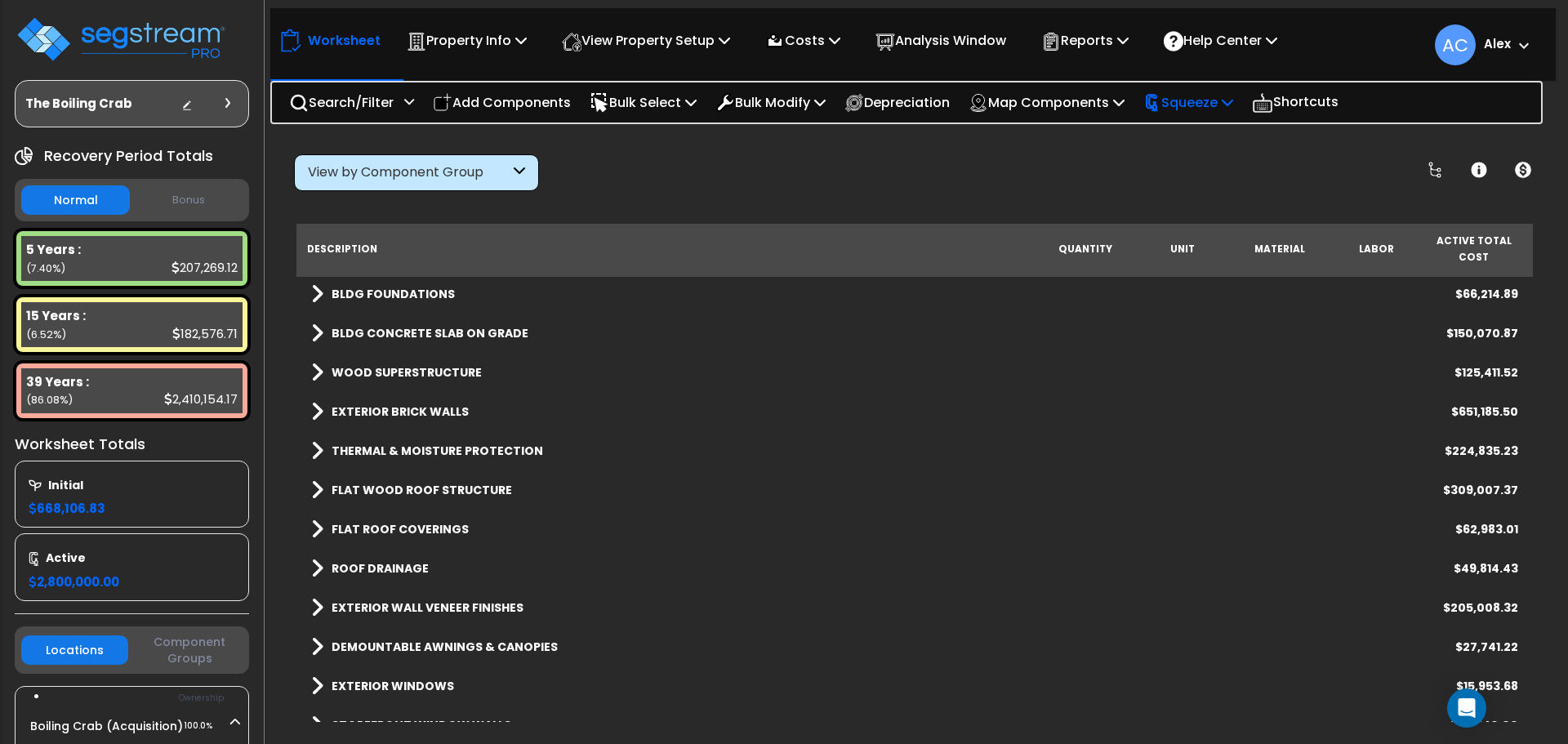 click on "Squeeze" at bounding box center [1188, 102] 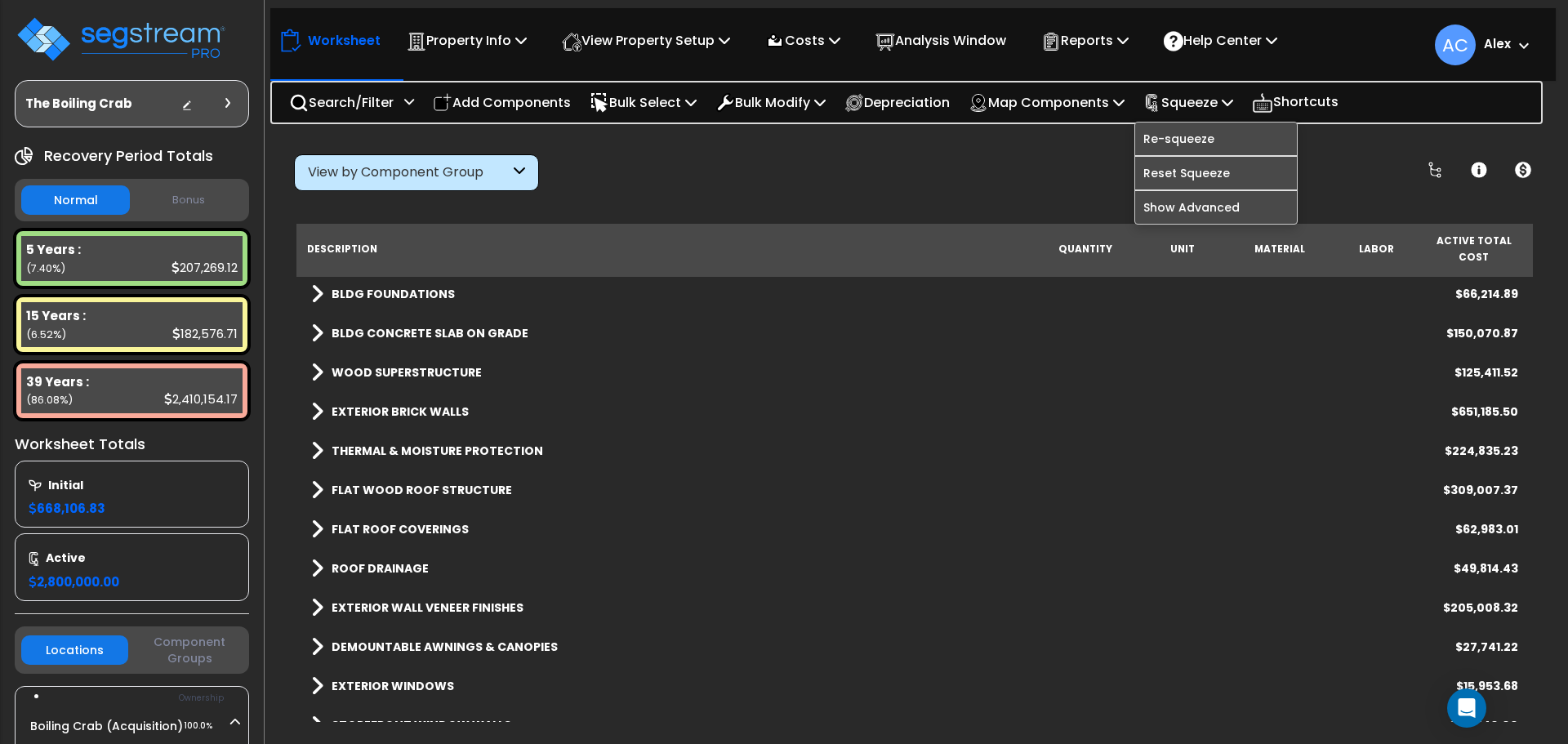 click on "View by Component Group" at bounding box center [408, 172] 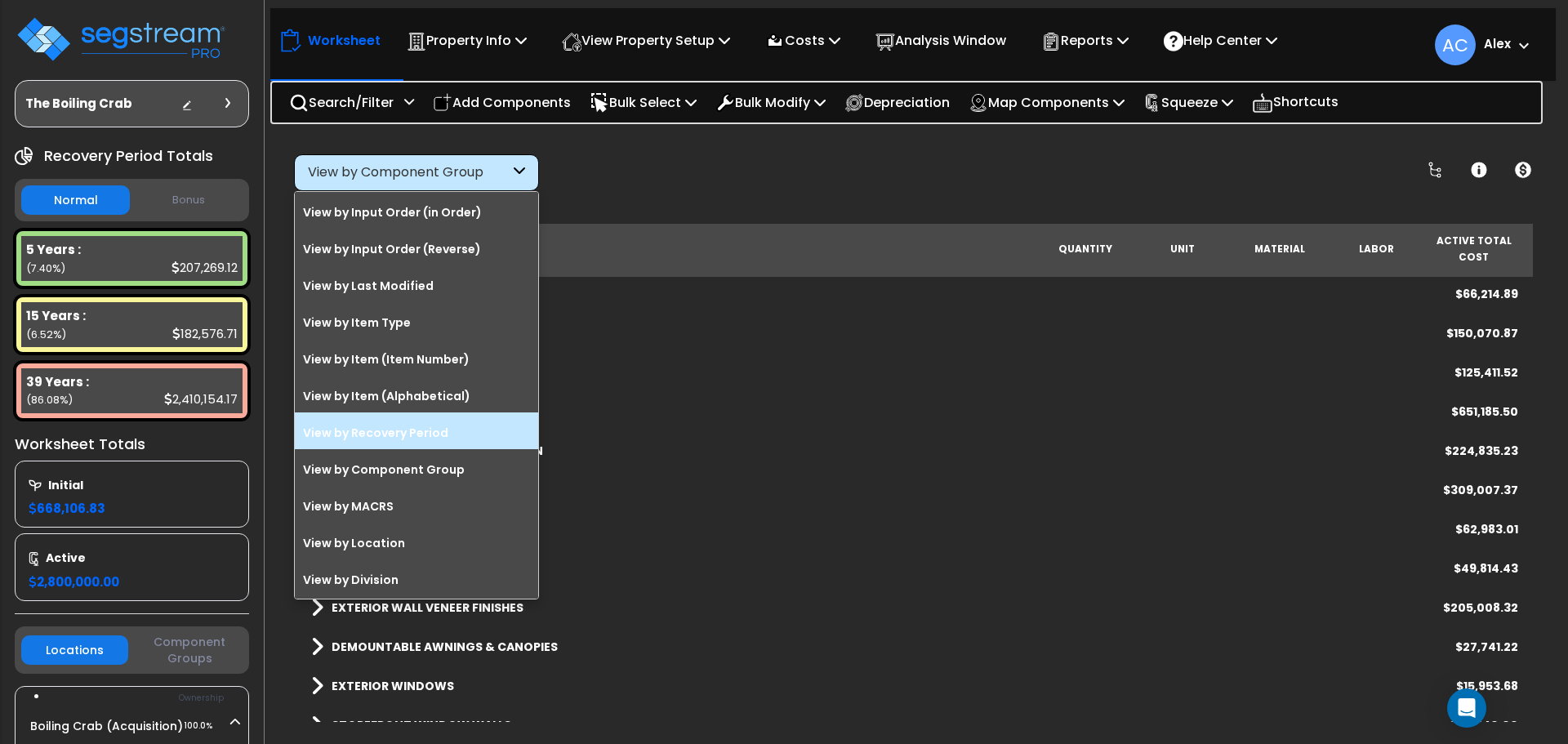 click on "View by Recovery Period" at bounding box center (416, 433) 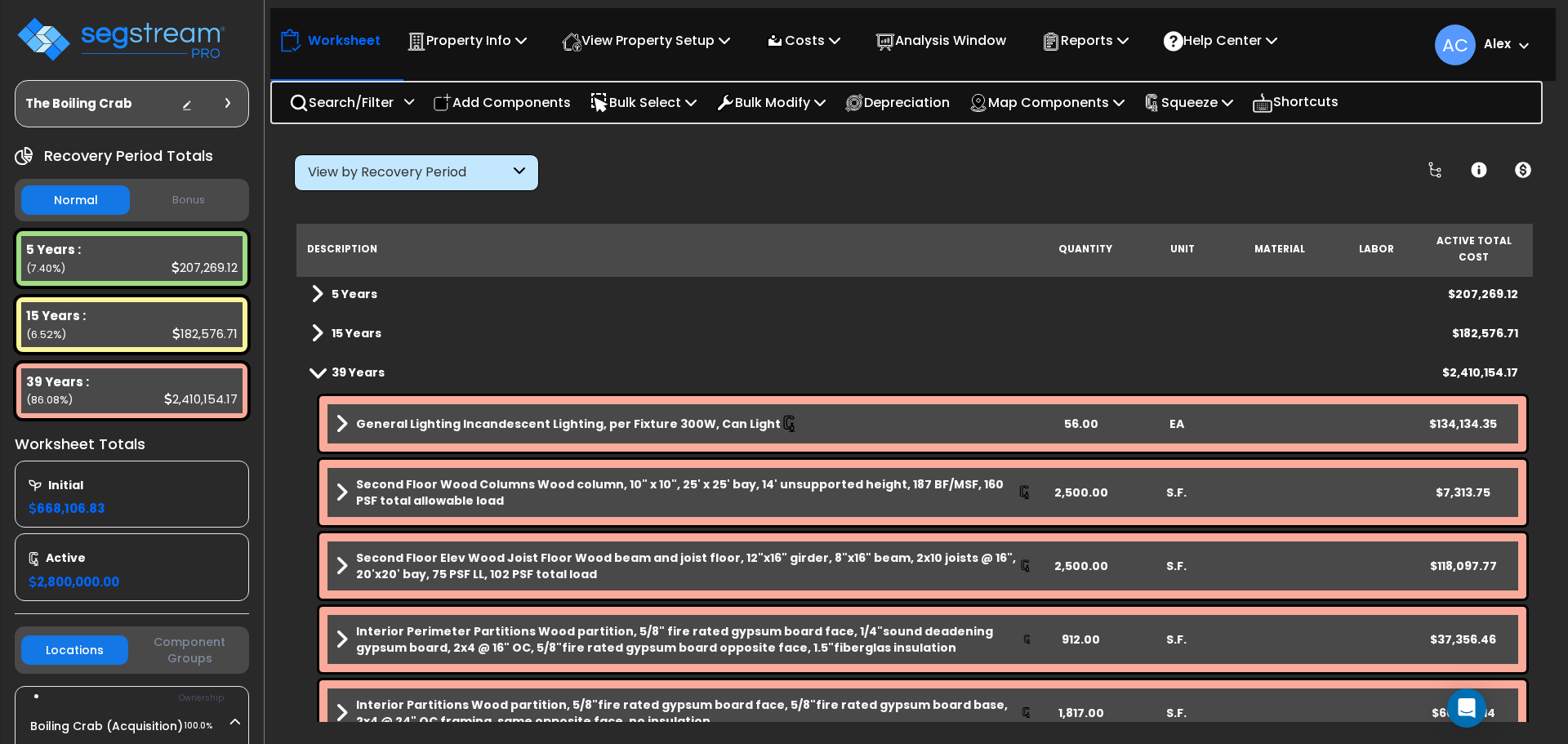 click at bounding box center (318, 372) 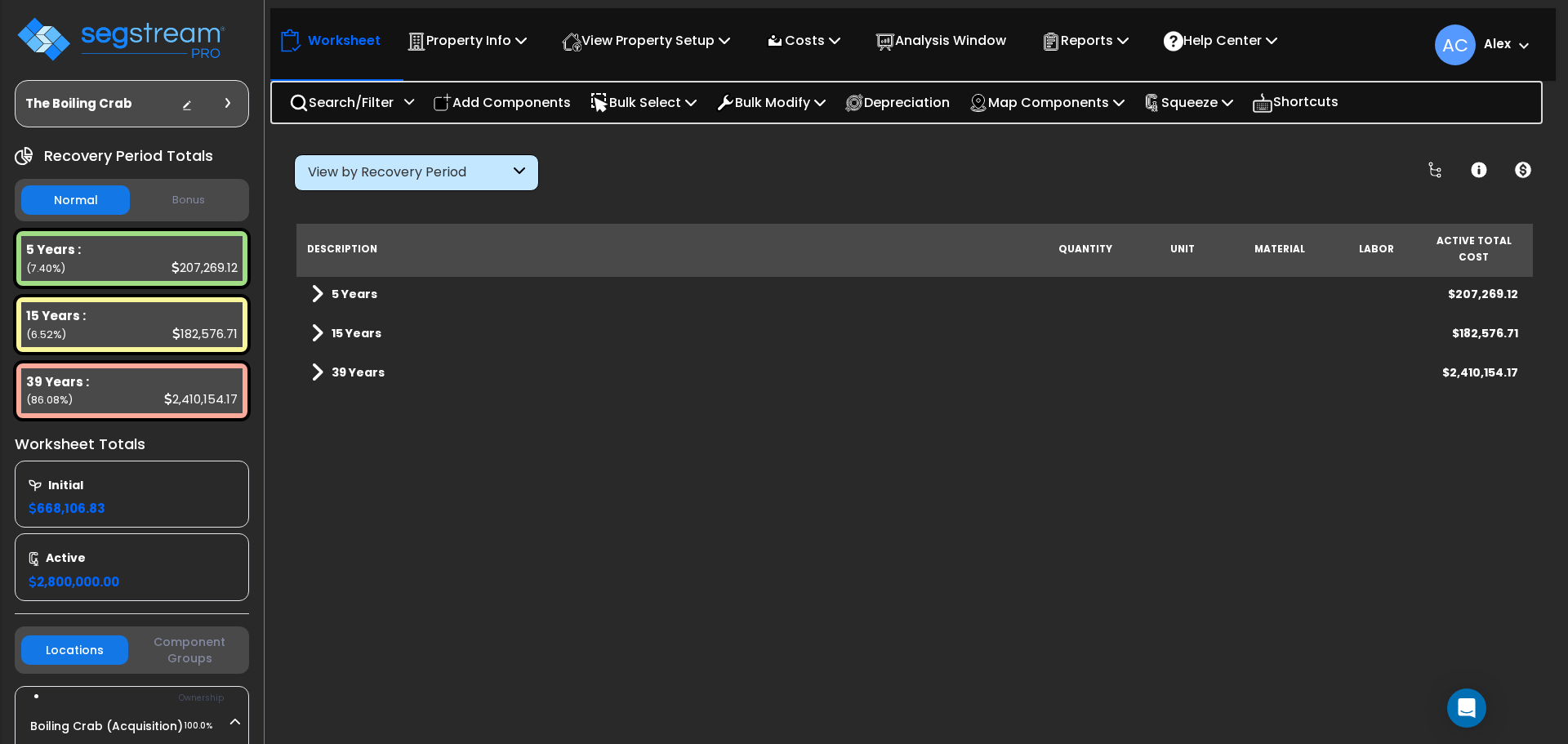 click at bounding box center [317, 372] 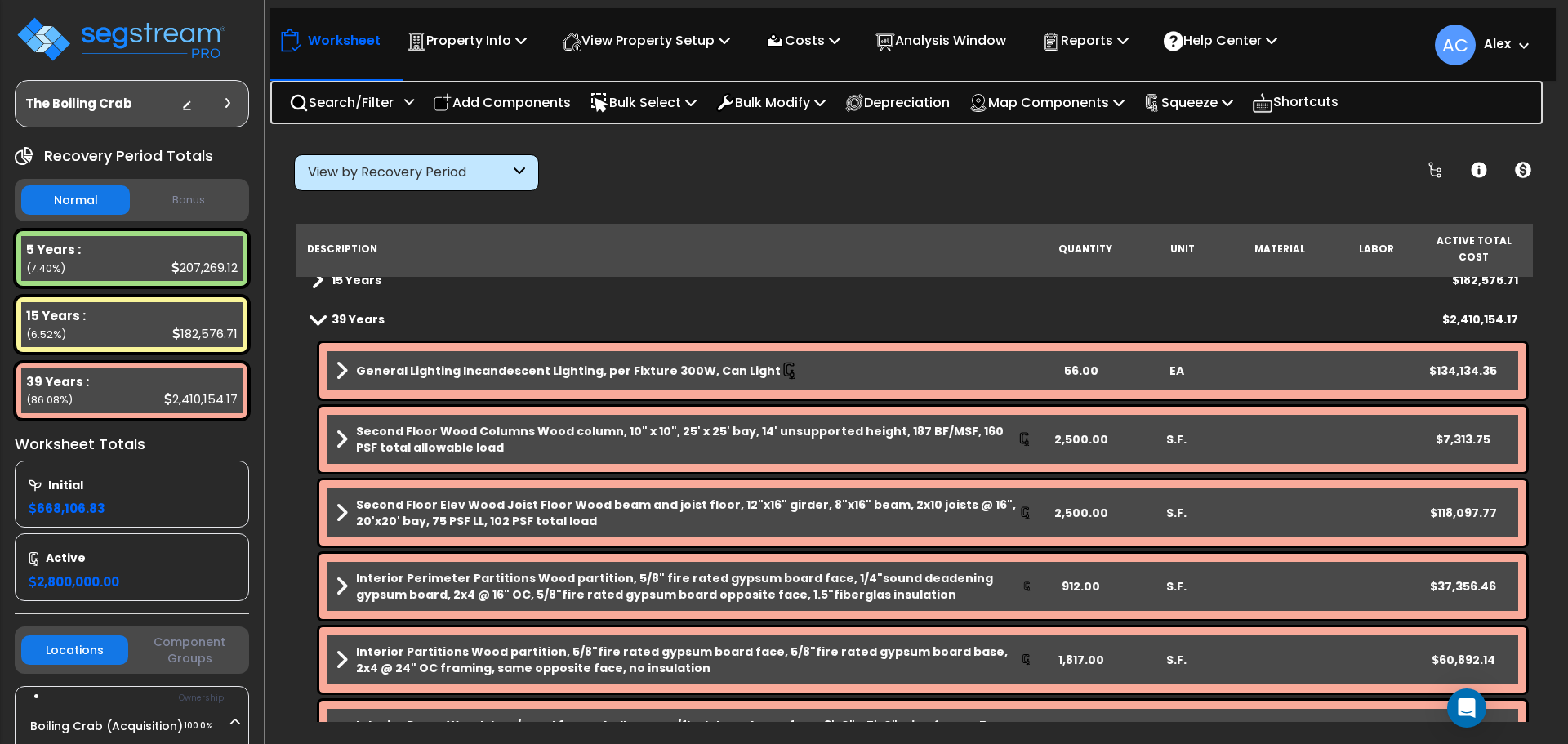 scroll, scrollTop: 82, scrollLeft: 0, axis: vertical 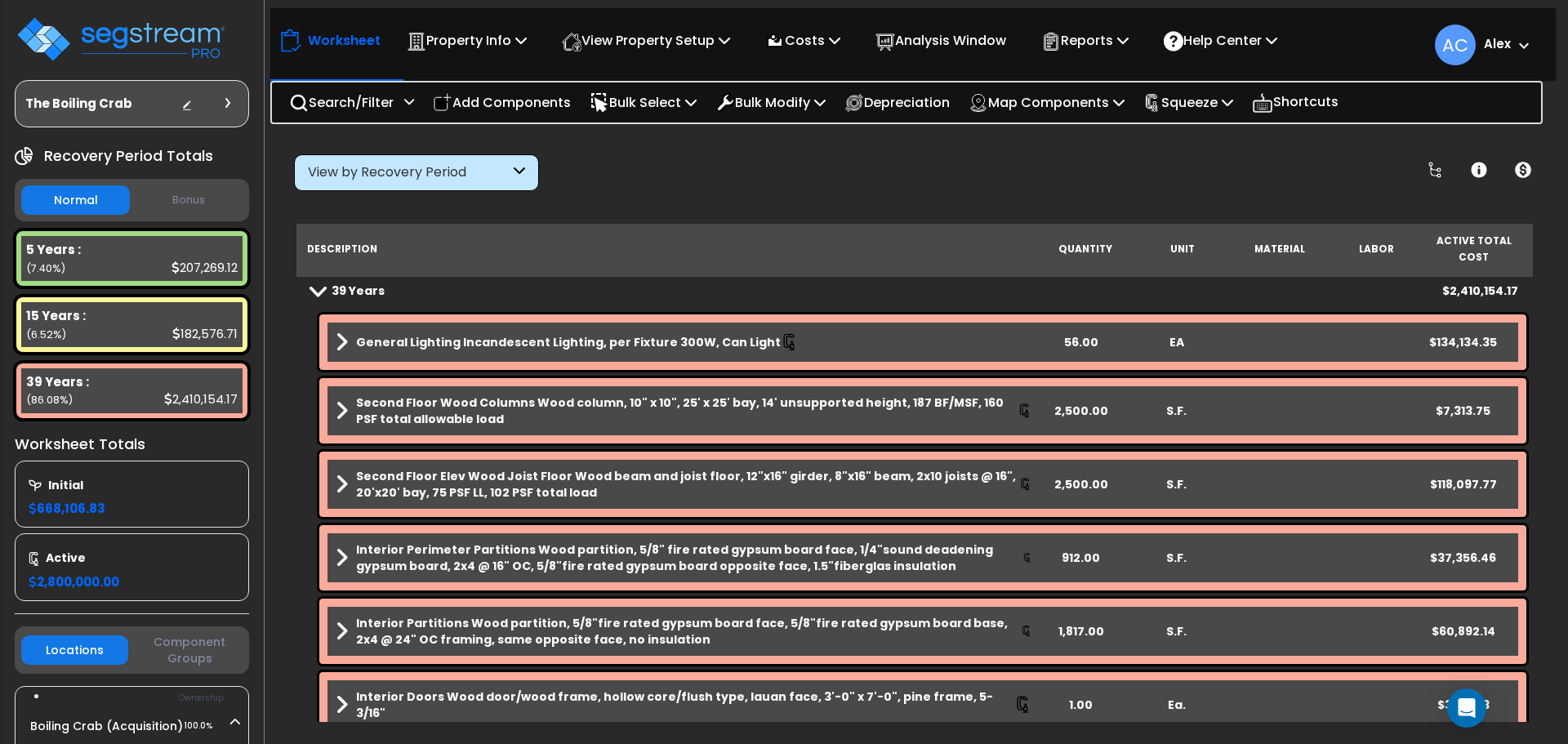 click on "$118,097.77" at bounding box center [1463, 484] 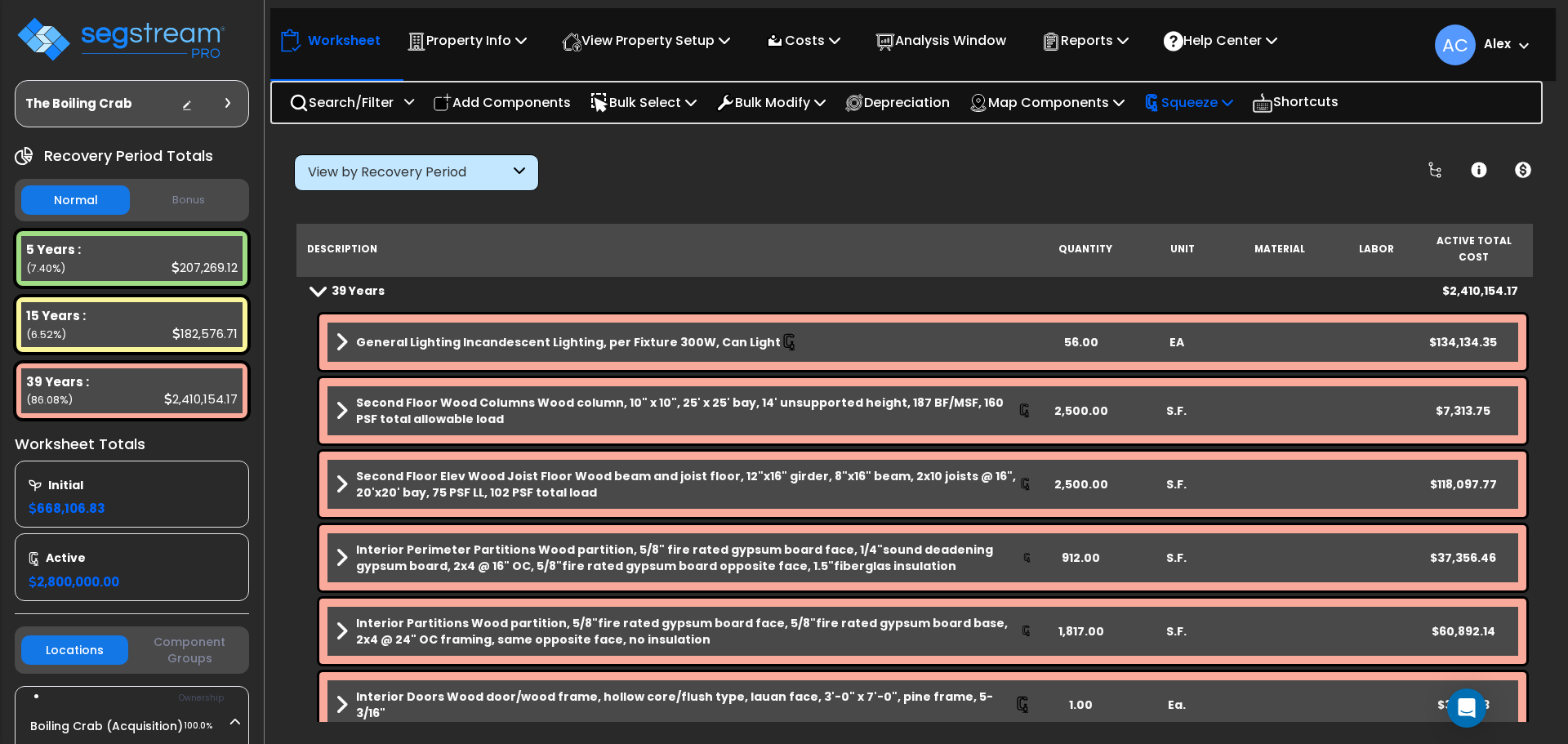 click on "Squeeze" at bounding box center (1188, 102) 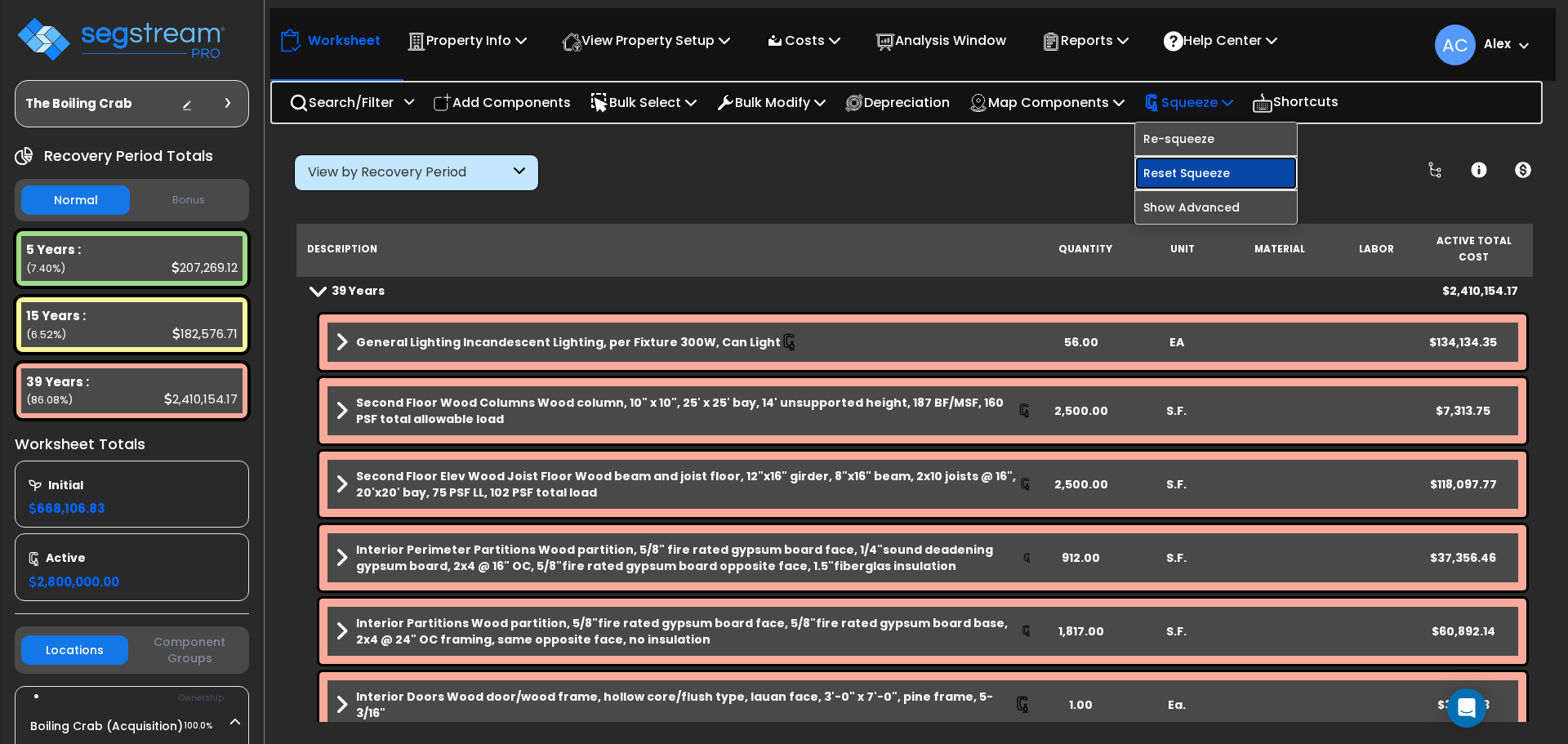 click on "Reset Squeeze" at bounding box center (1216, 173) 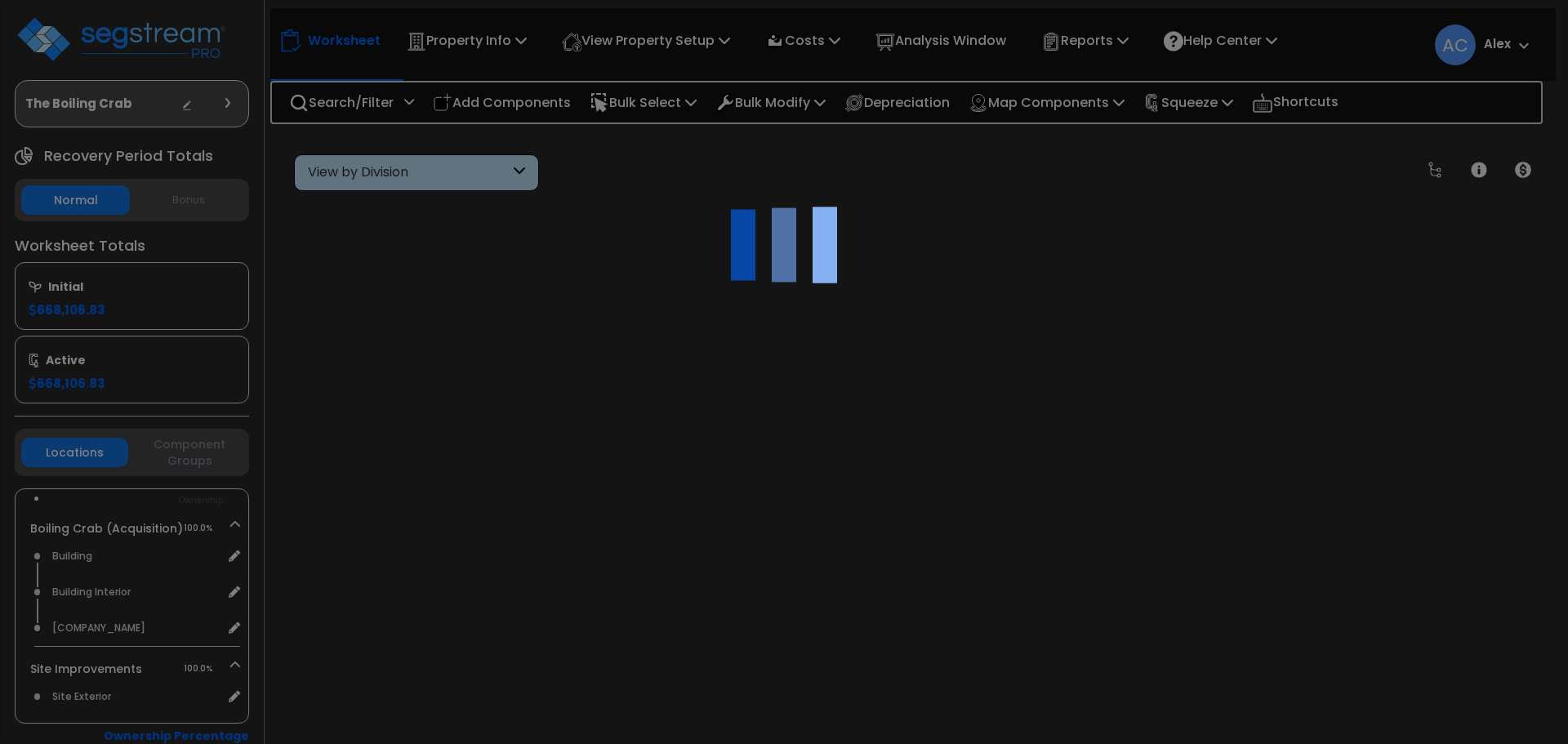scroll, scrollTop: 0, scrollLeft: 0, axis: both 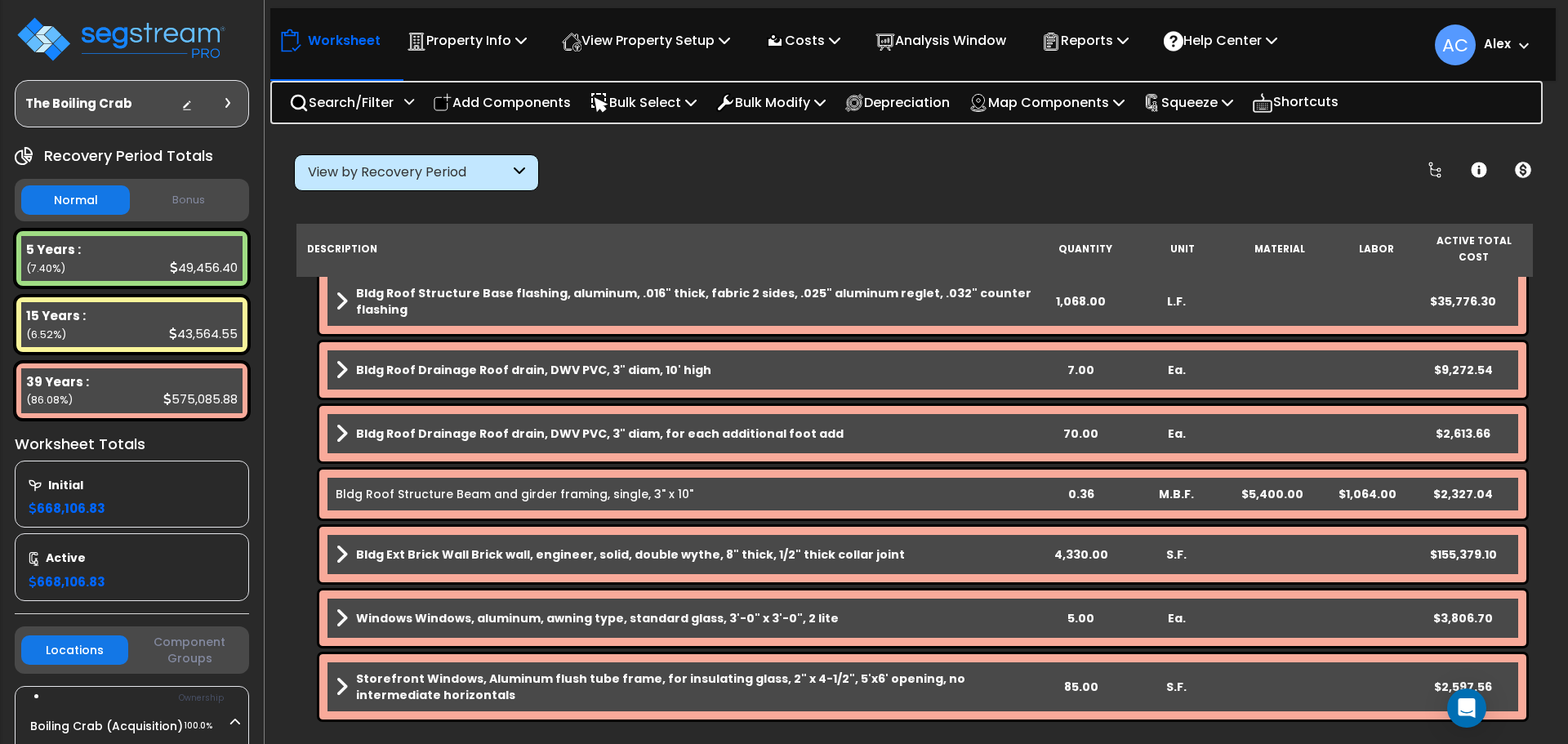 click on "Clear Filters" at bounding box center [972, 172] 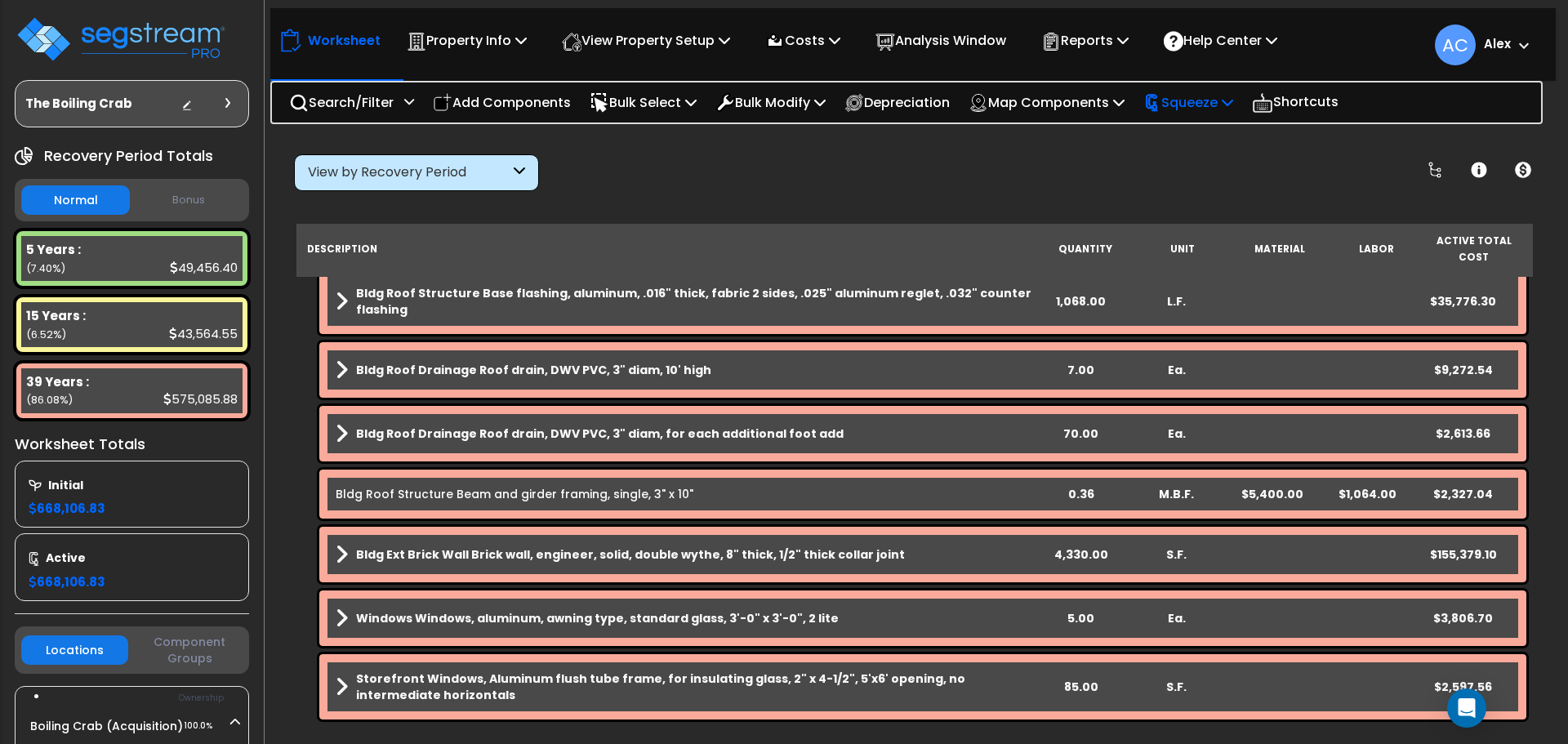 click on "Squeeze" at bounding box center (1188, 102) 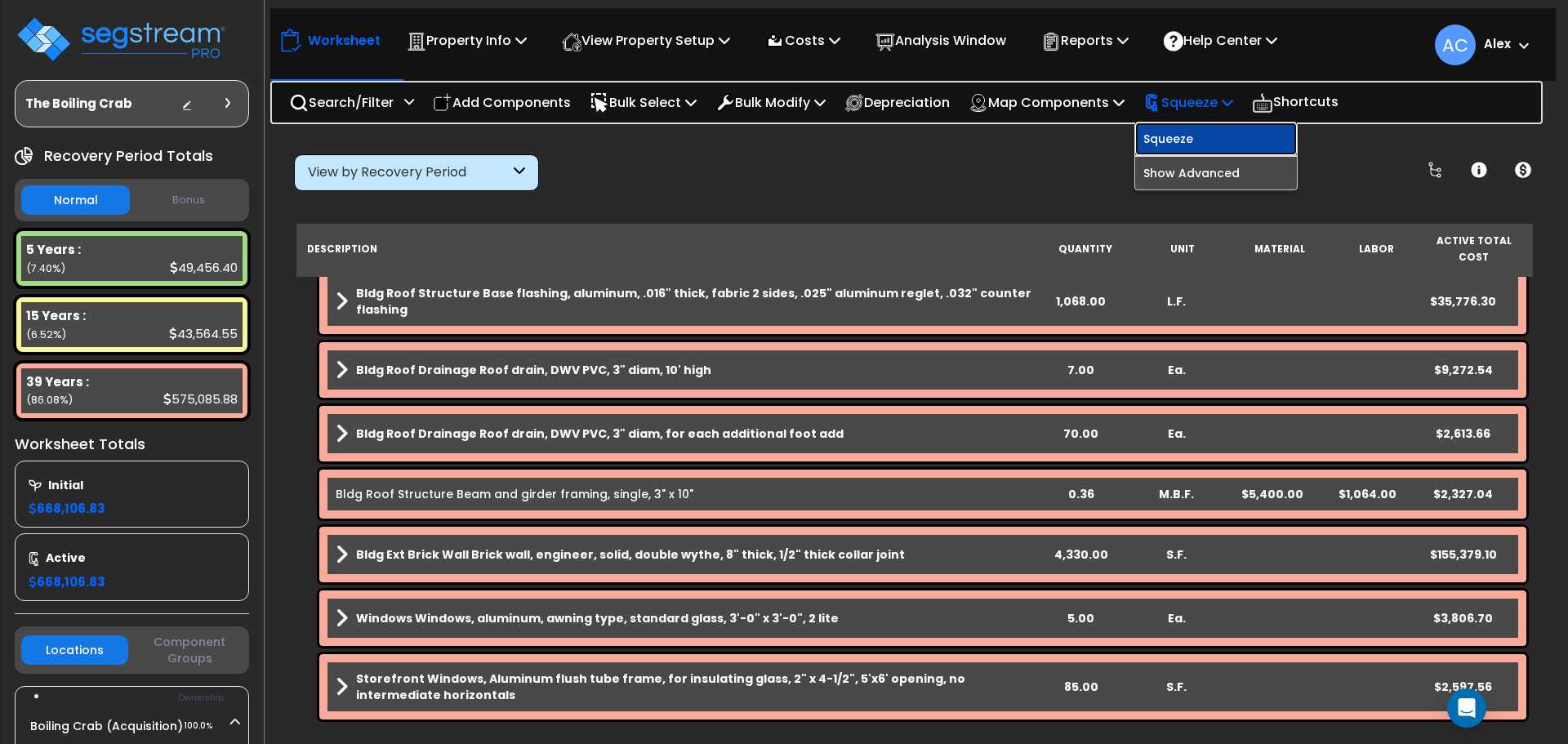 click on "Squeeze" at bounding box center [1216, 139] 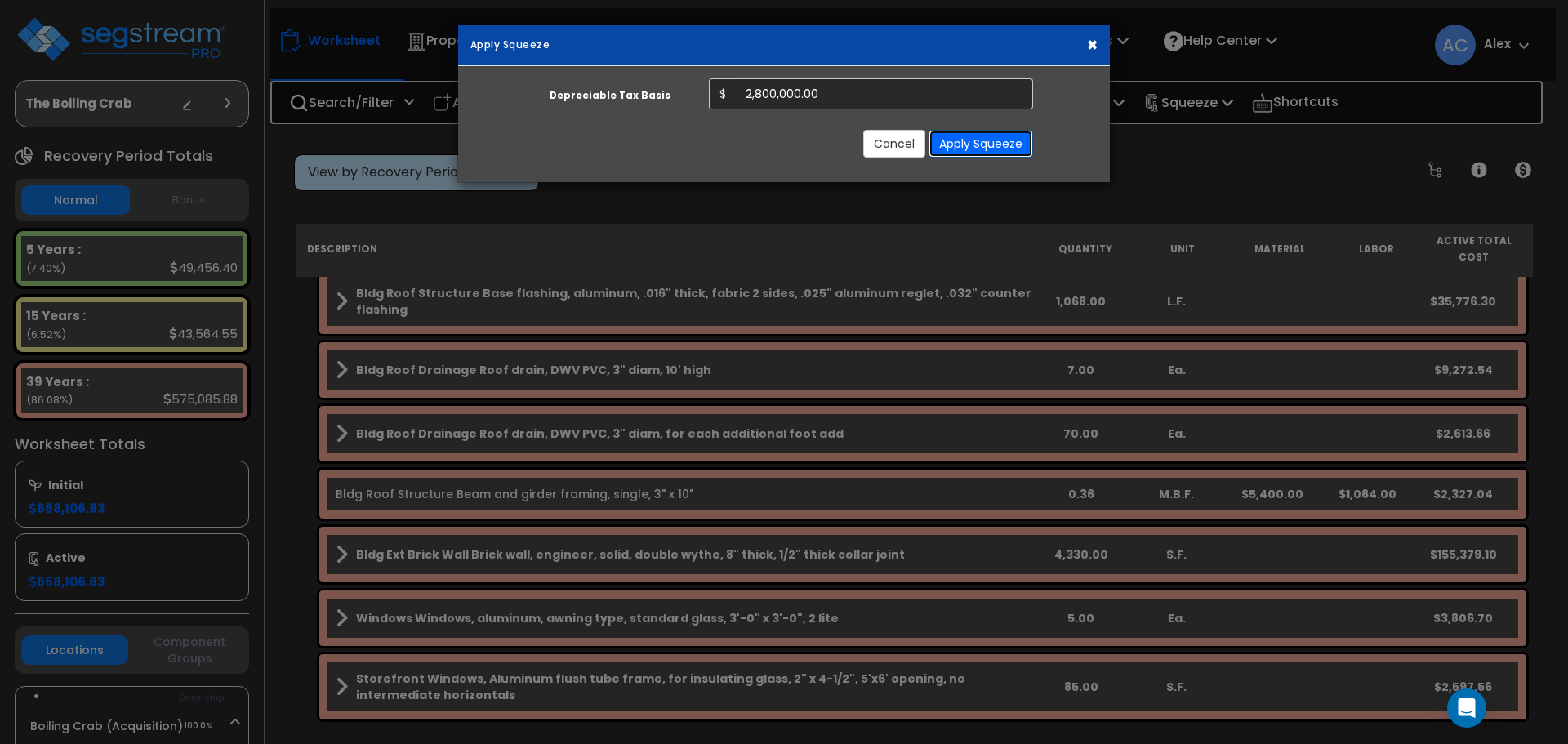 click on "Apply Squeeze" at bounding box center [981, 144] 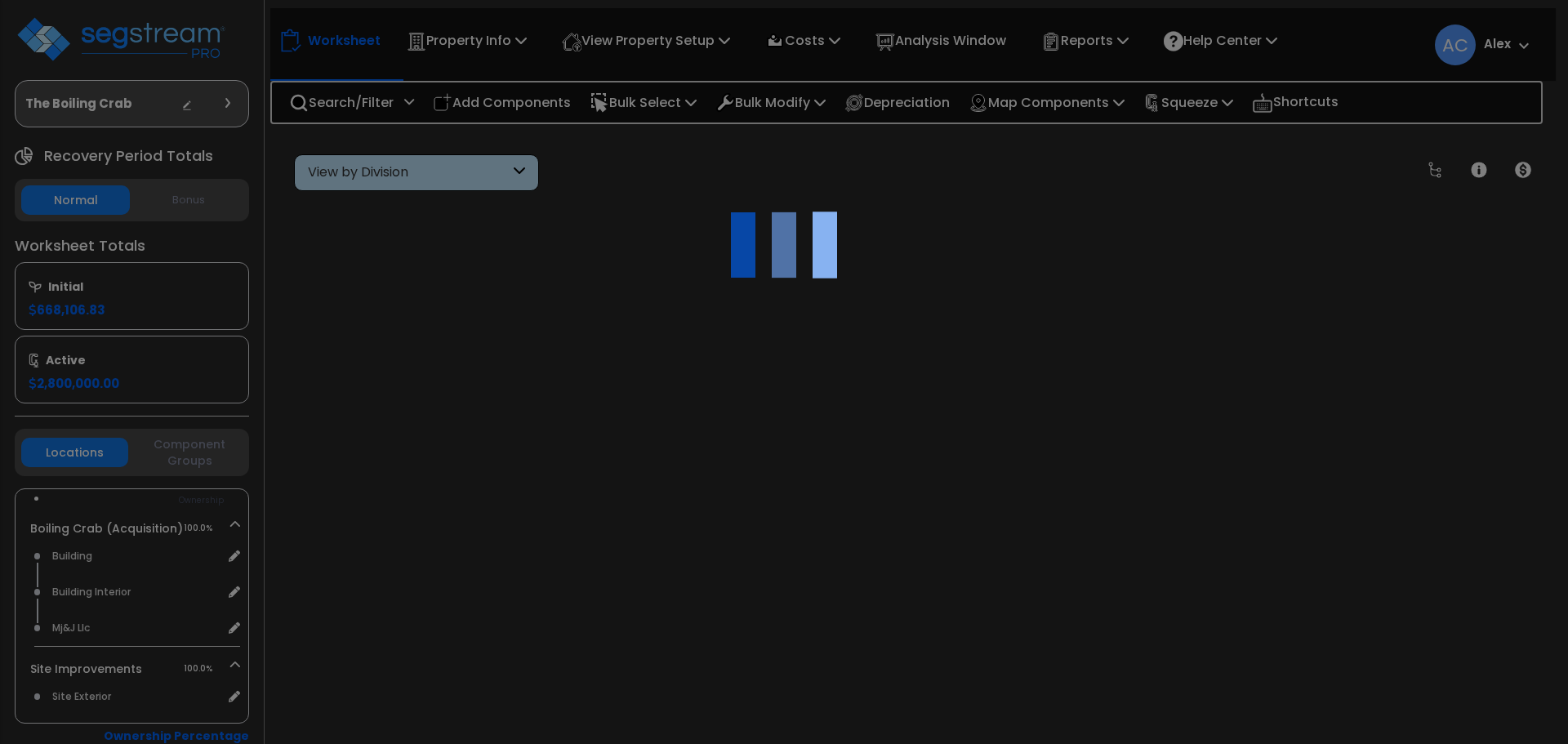 scroll, scrollTop: 0, scrollLeft: 0, axis: both 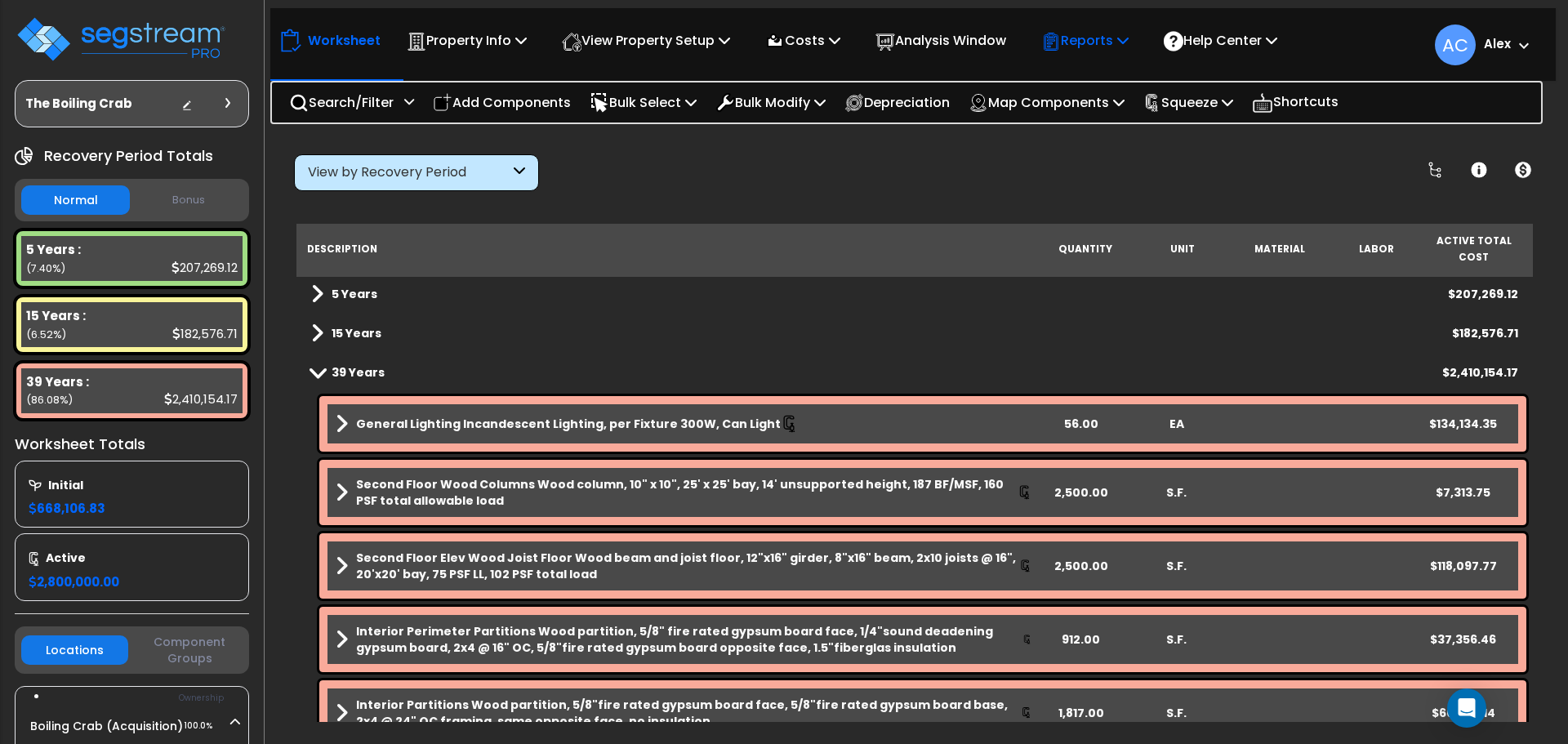 click on "Reports" at bounding box center [1085, 40] 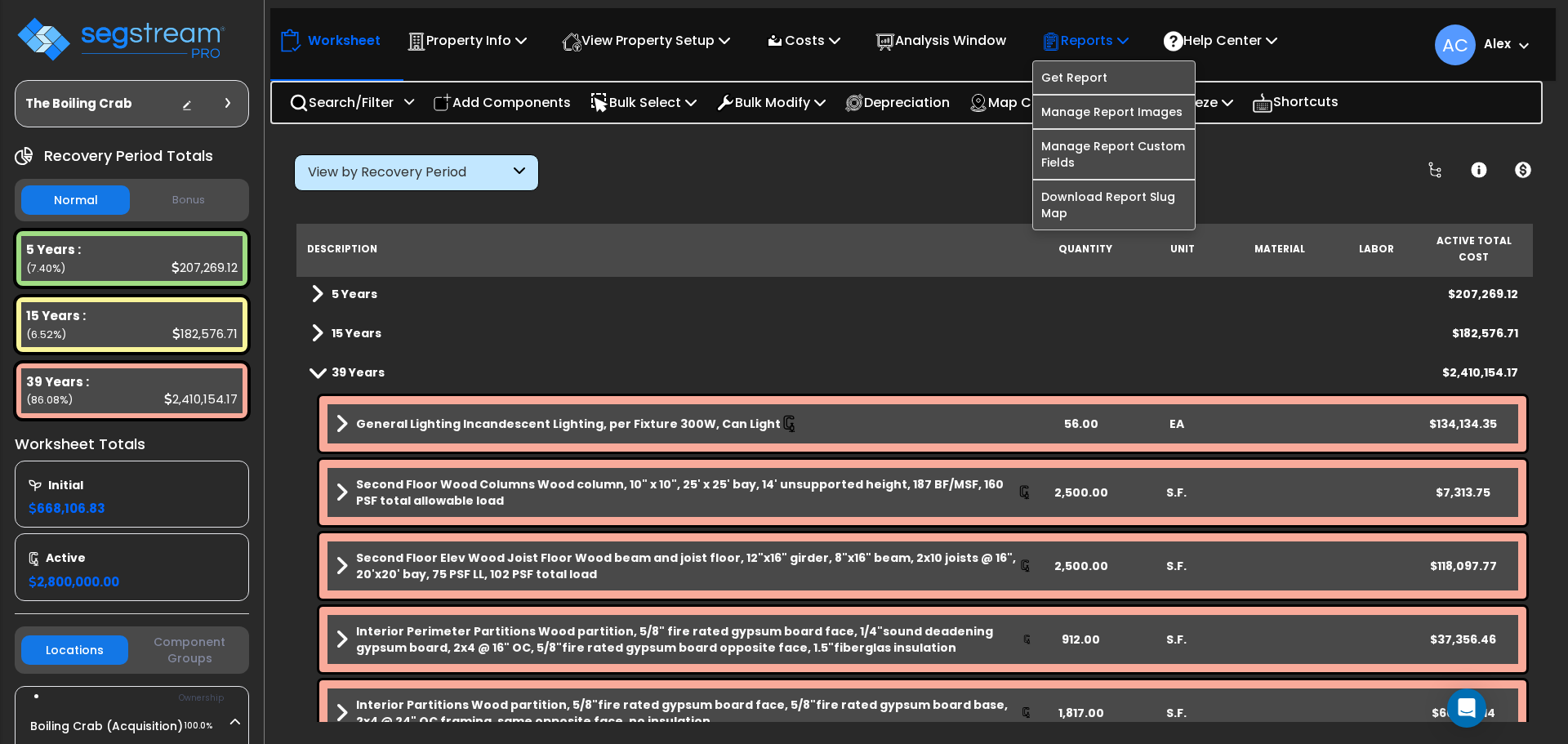 click on "Reports" at bounding box center (1085, 40) 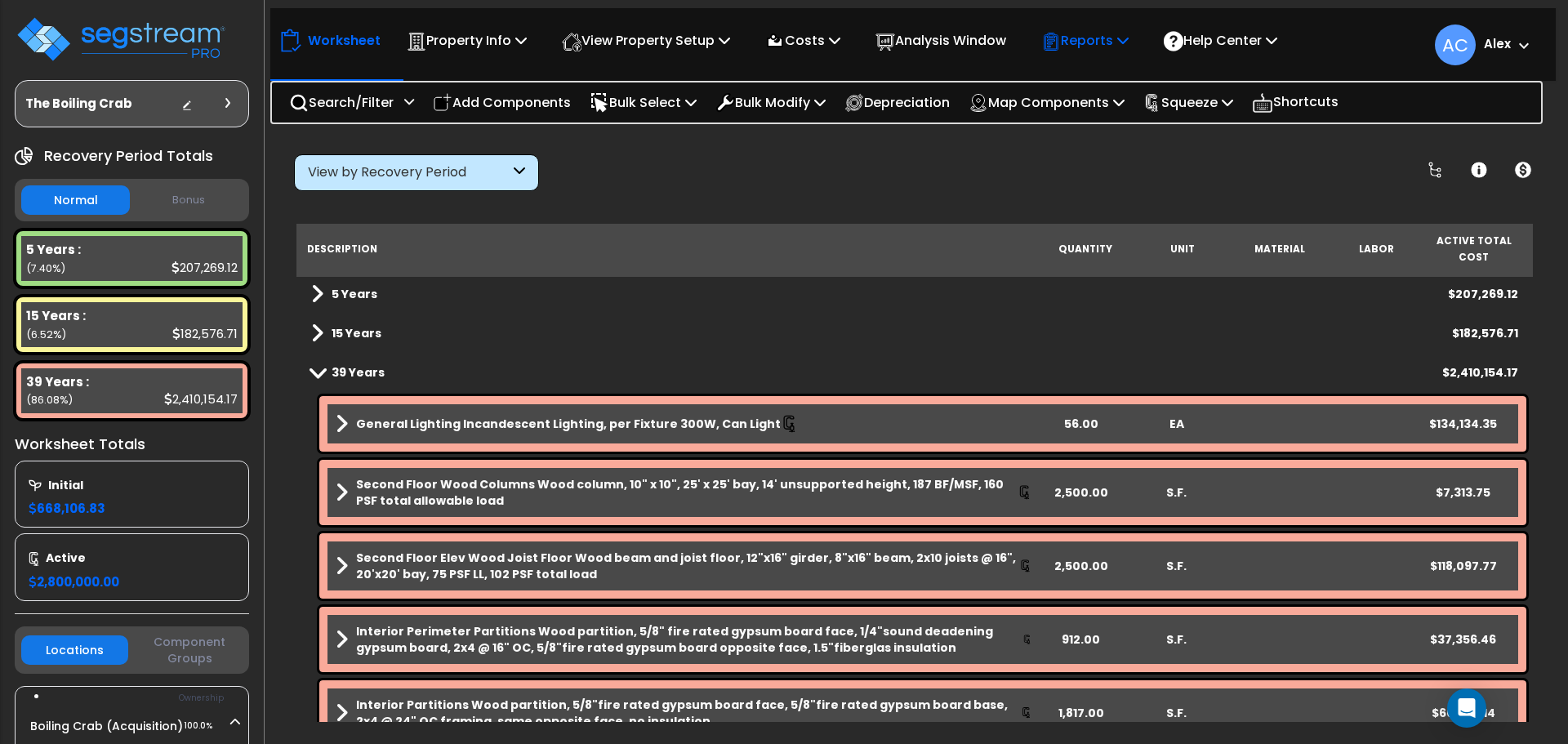 click on "Reports" at bounding box center [1085, 40] 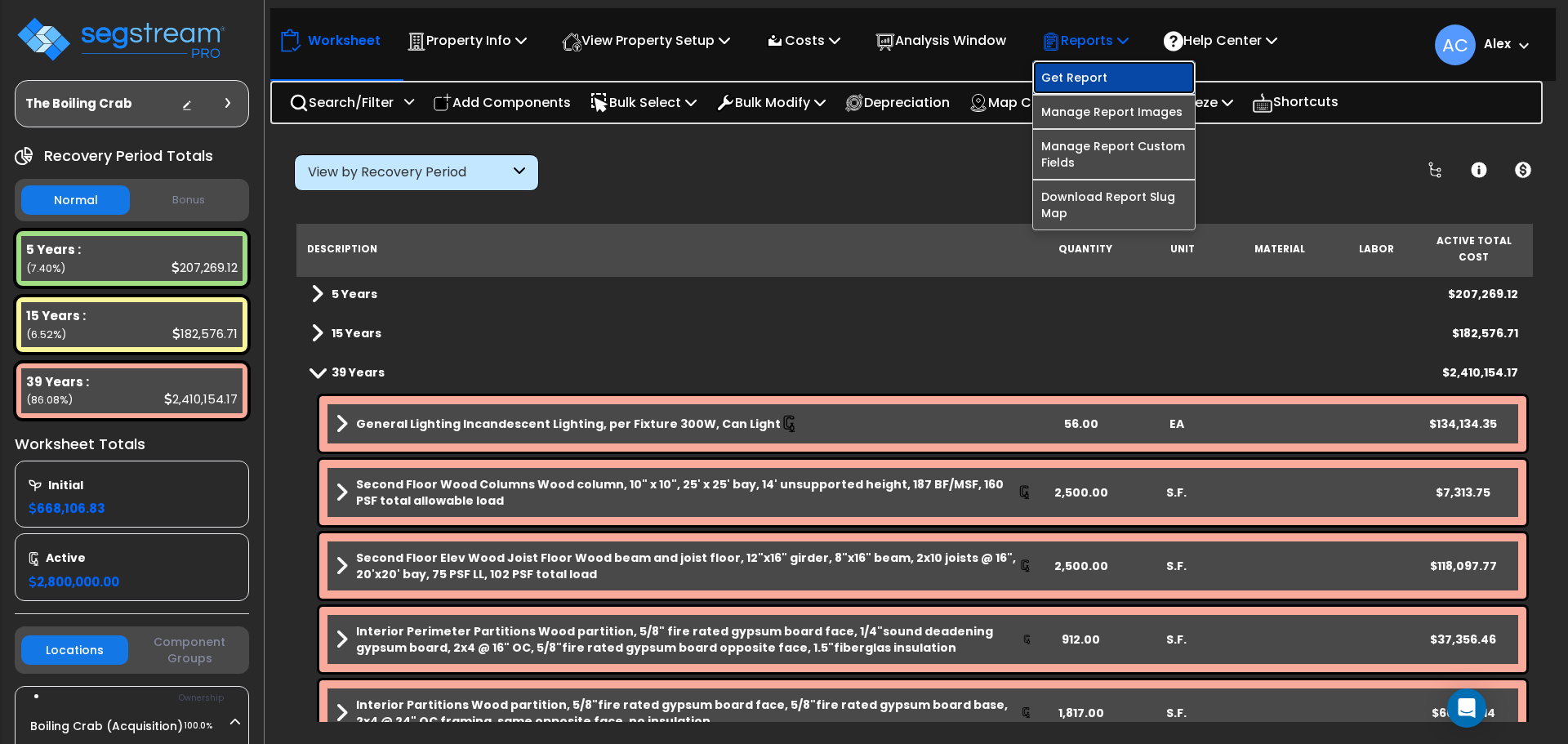 click on "Get Report" at bounding box center (1114, 78) 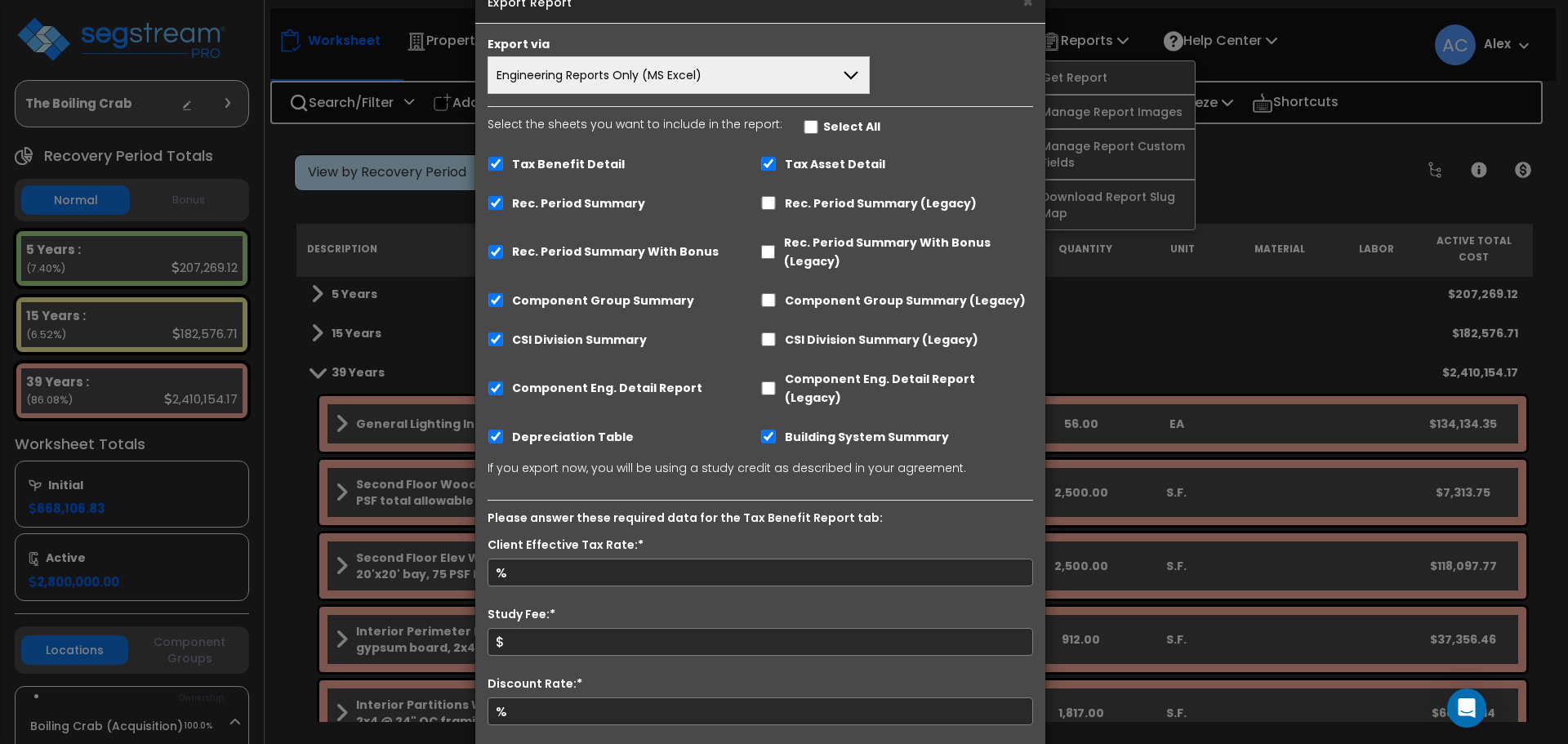 drag, startPoint x: 984, startPoint y: 345, endPoint x: 960, endPoint y: 302, distance: 49.24429 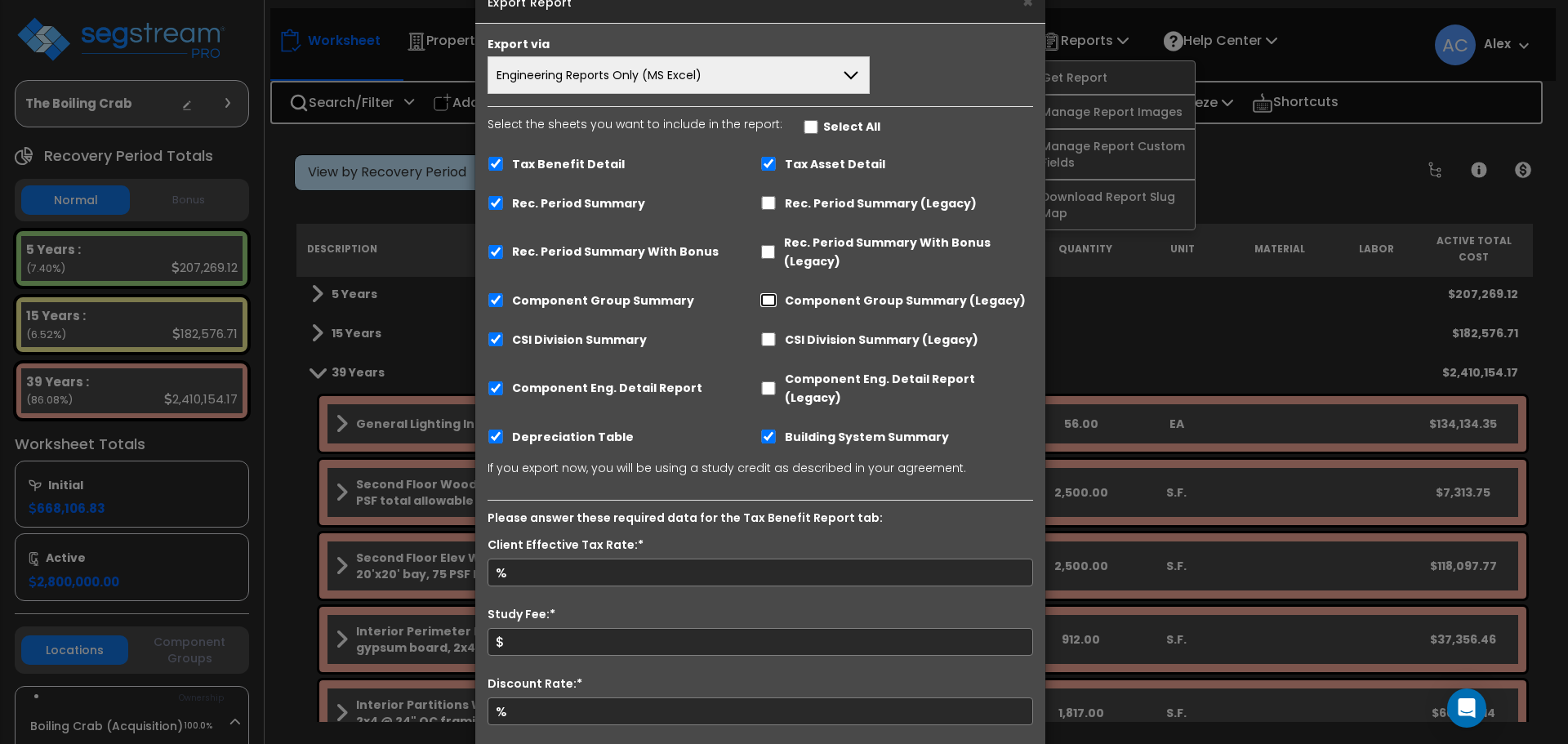 click on "Component Group Summary (Legacy)" at bounding box center (768, 300) 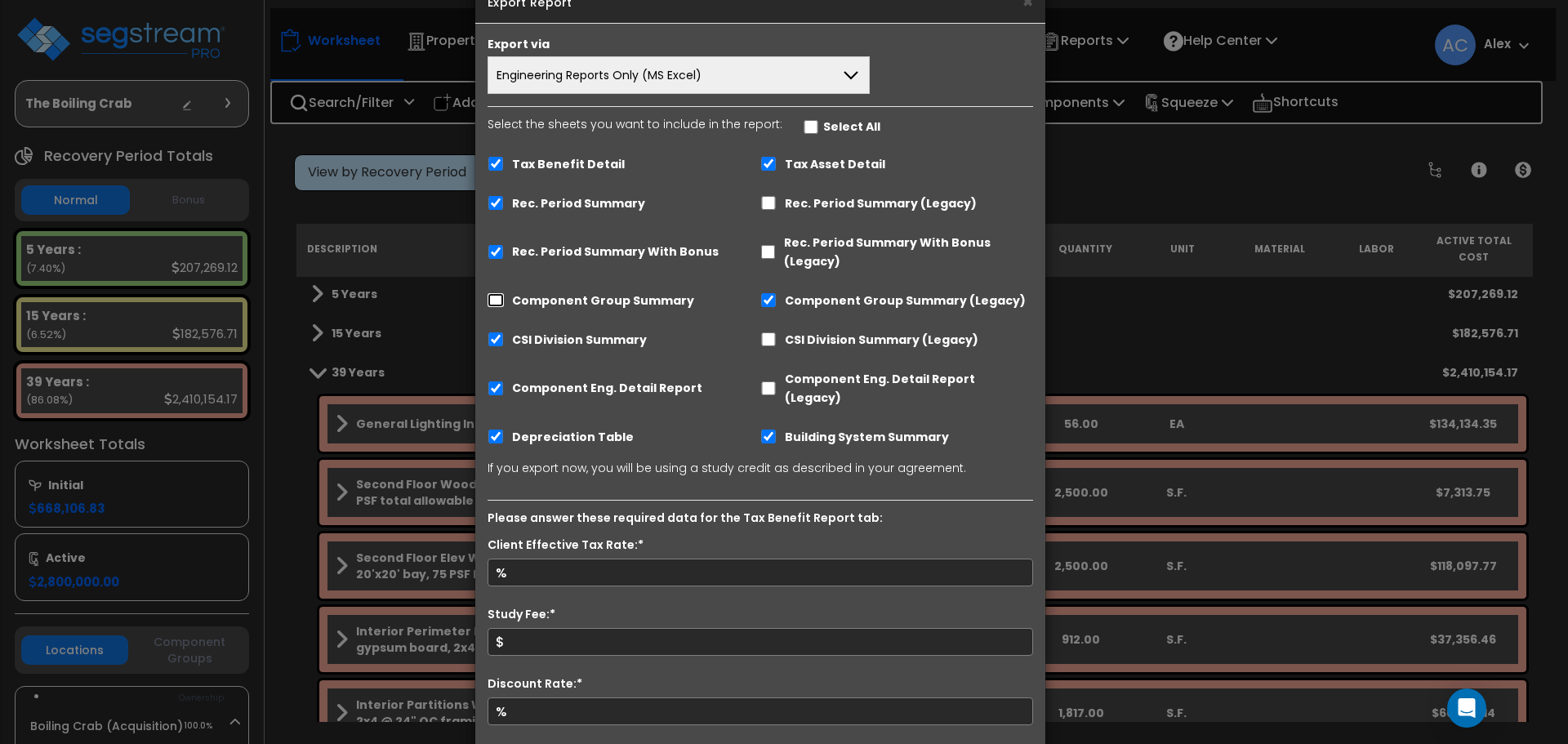 click on "Component Group Summary" at bounding box center [496, 300] 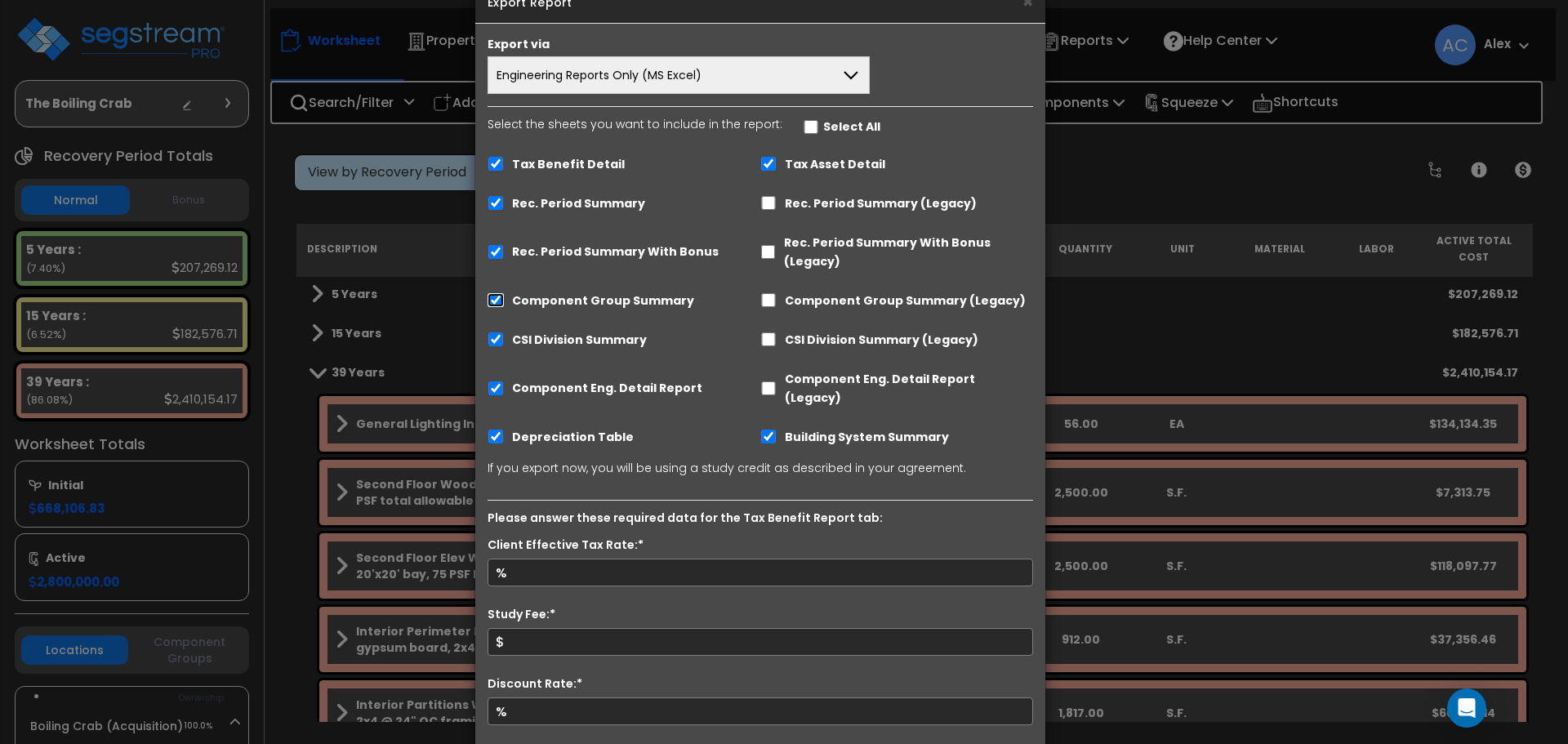 checkbox on "false" 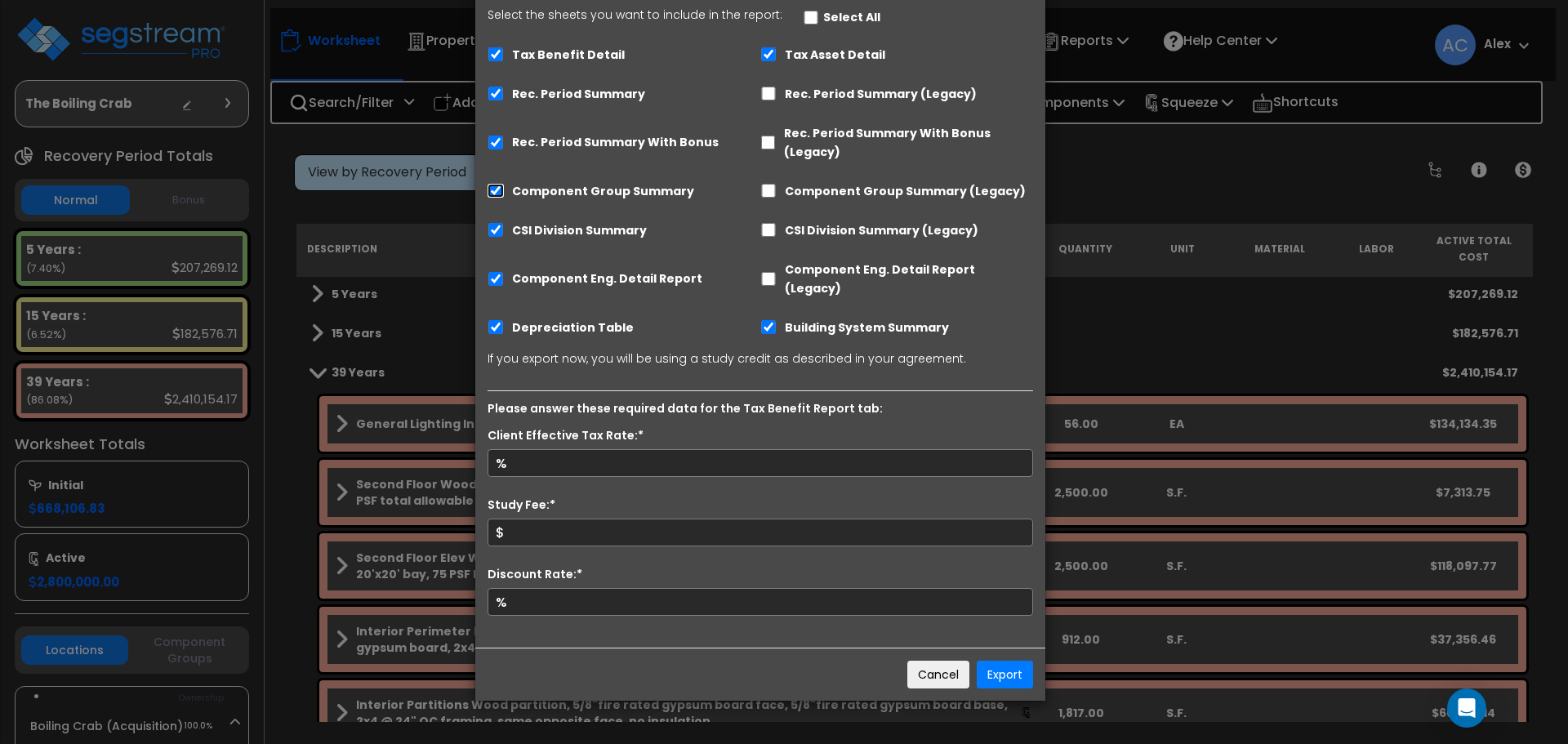 scroll, scrollTop: 116, scrollLeft: 0, axis: vertical 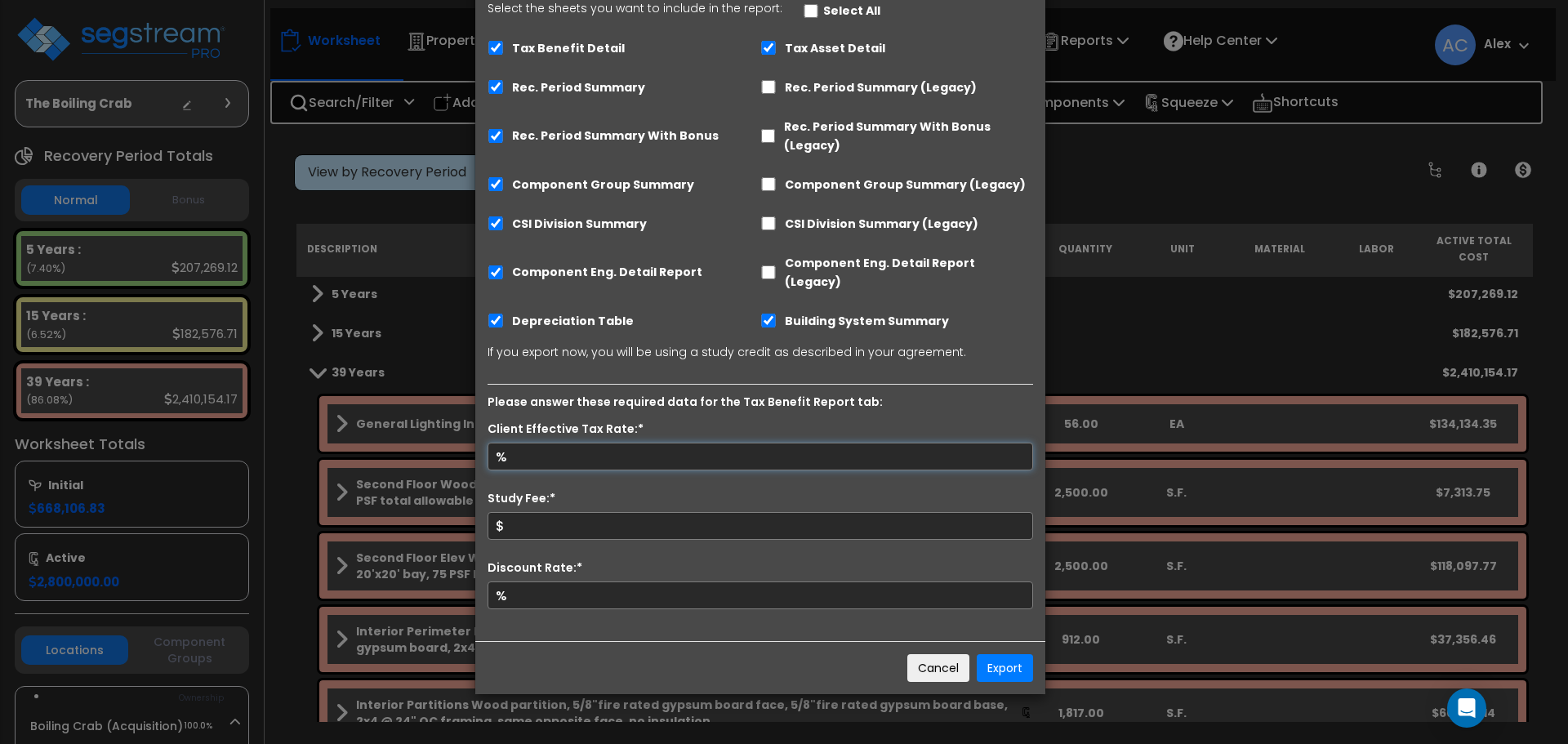 click on "Client Effective Tax Rate:*" at bounding box center [760, 457] 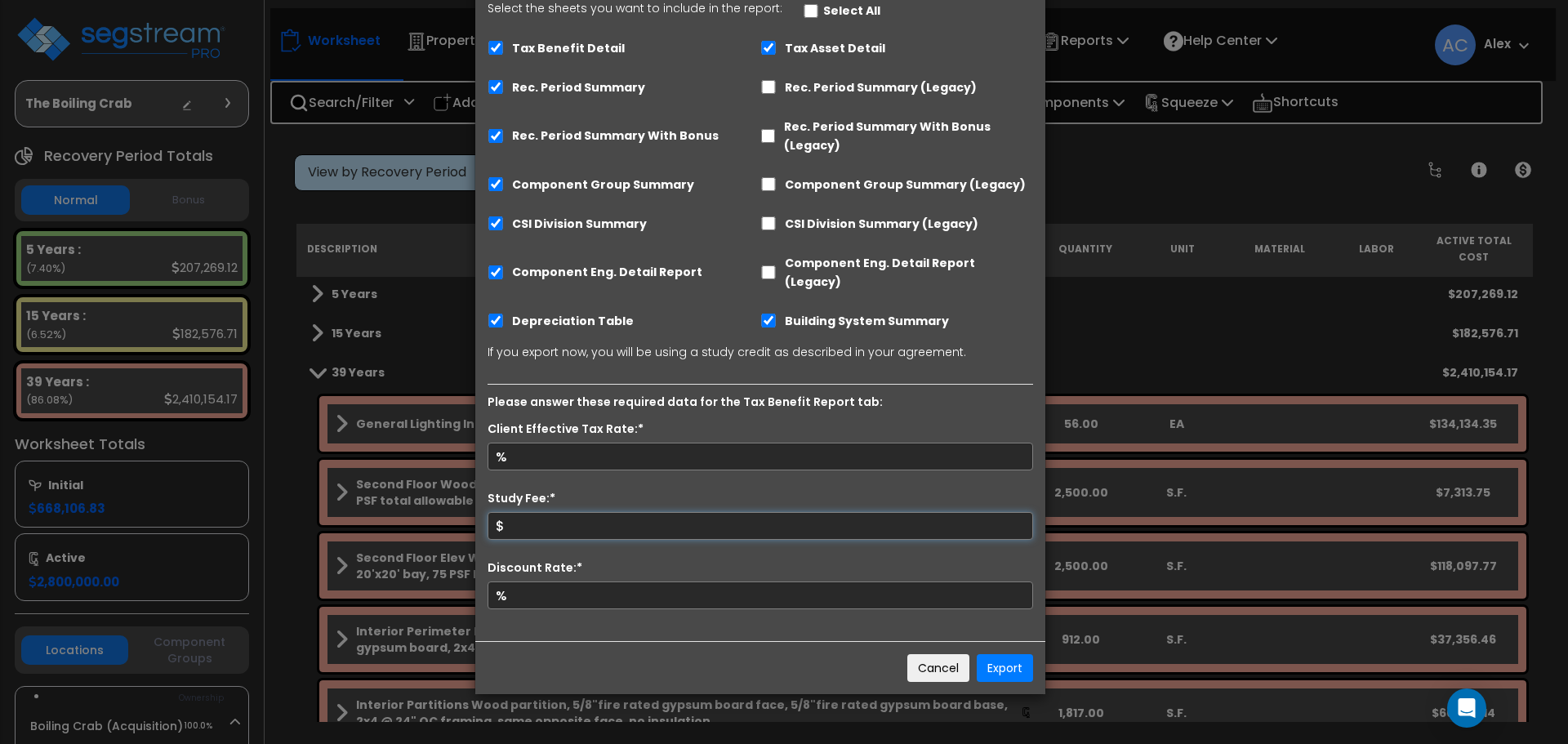 click on "Study Fee:*" at bounding box center (760, 526) 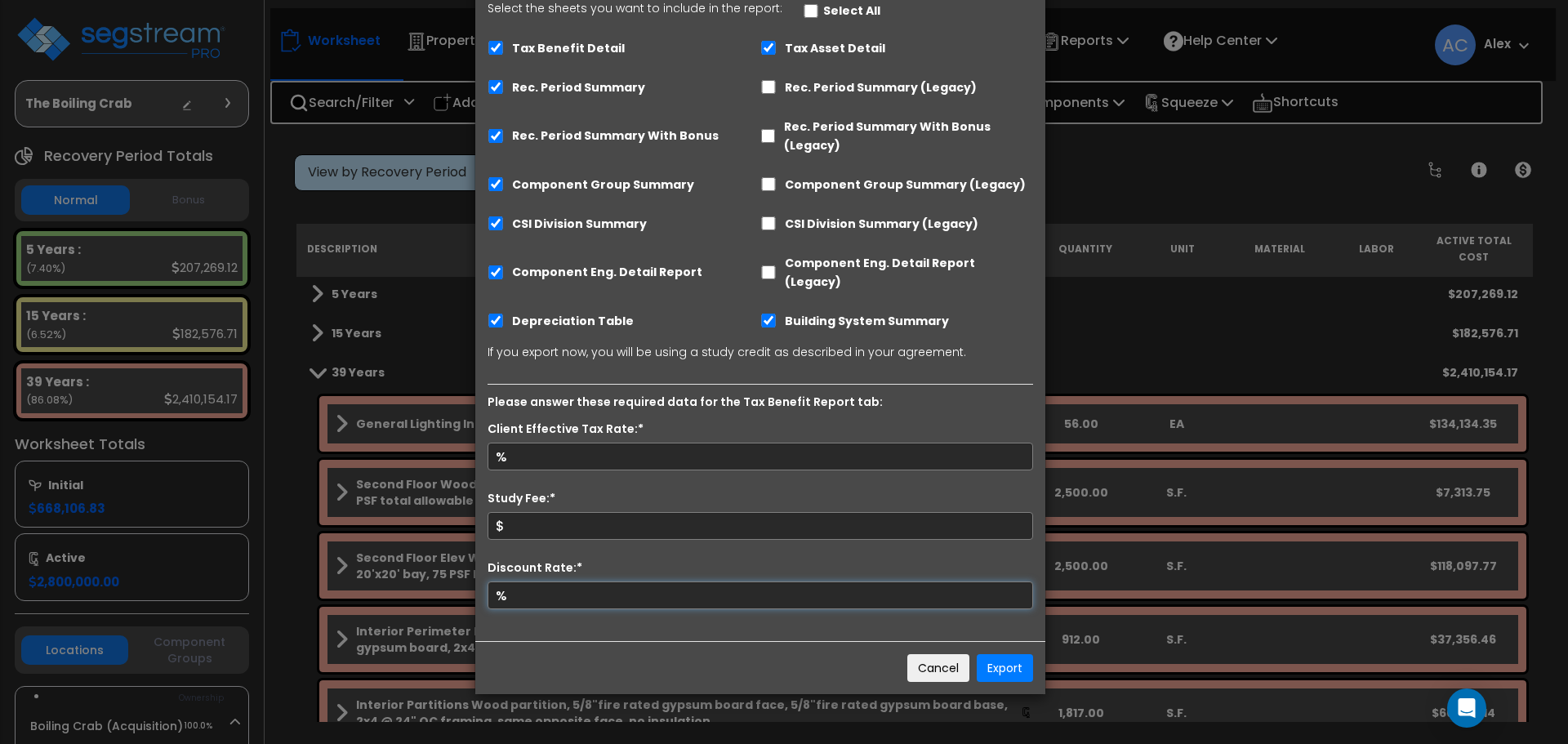 click on "Discount Rate:*" at bounding box center (760, 595) 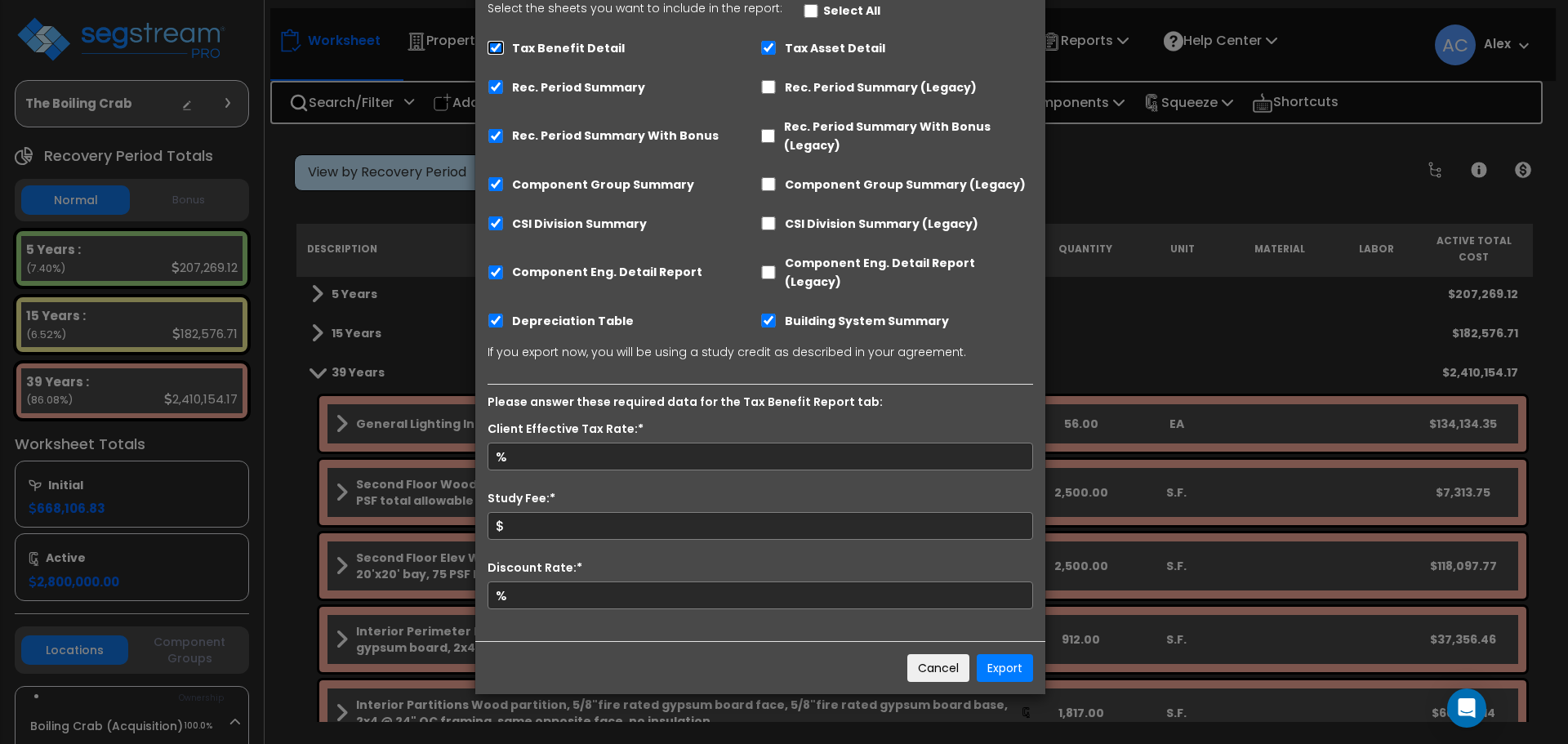 click on "Tax Benefit Detail" at bounding box center [496, 47] 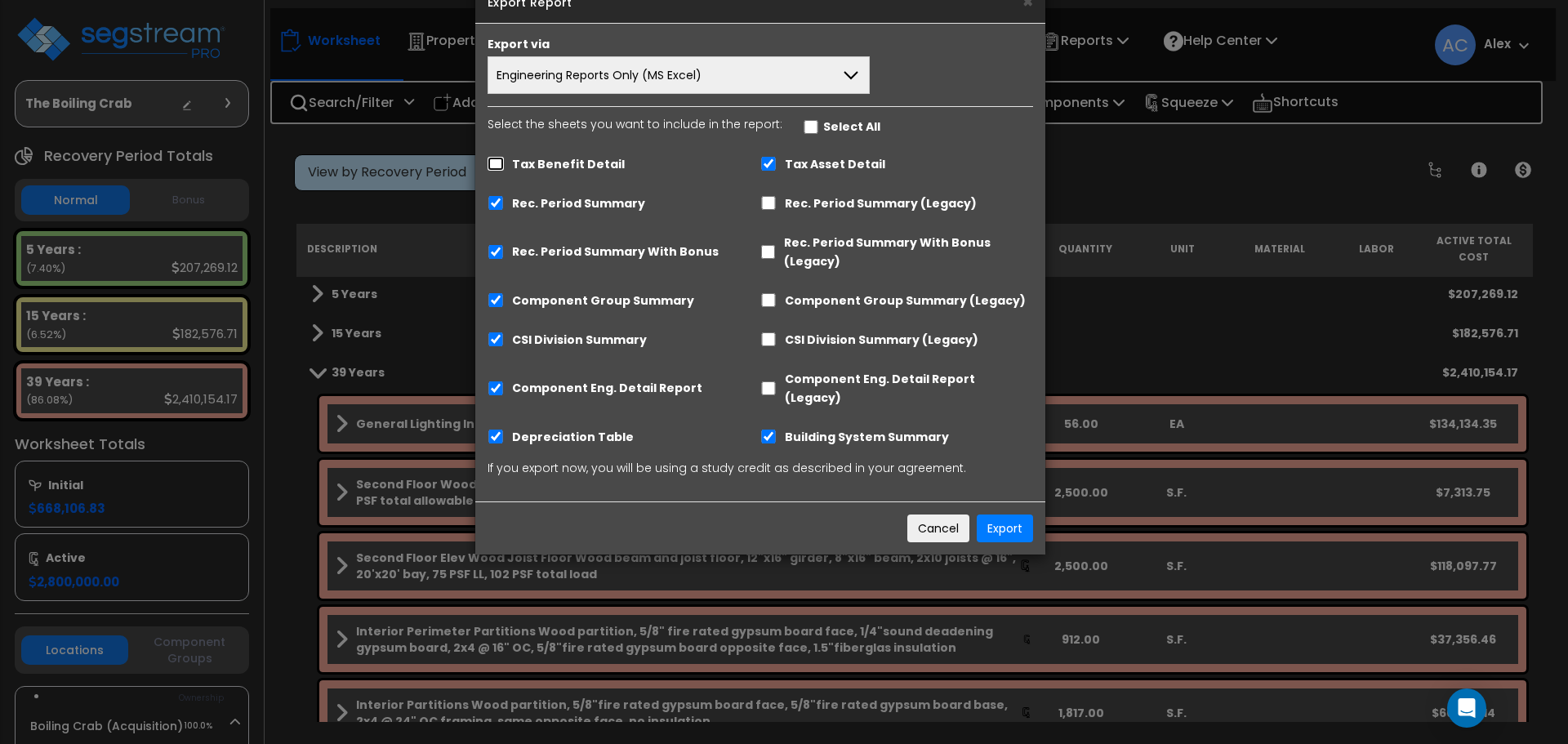 scroll, scrollTop: 0, scrollLeft: 0, axis: both 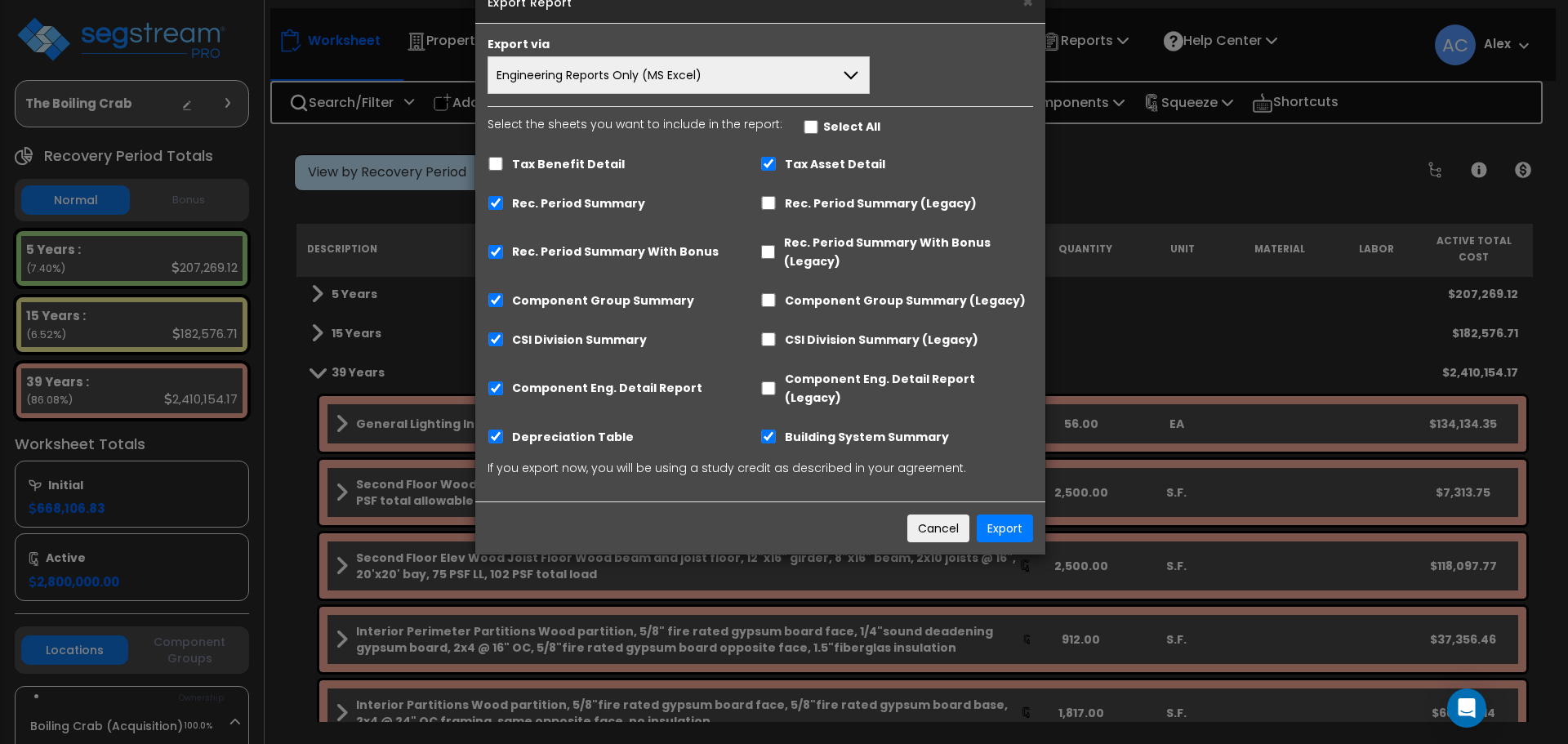 click on "Tax Benefit Detail" at bounding box center (624, 163) 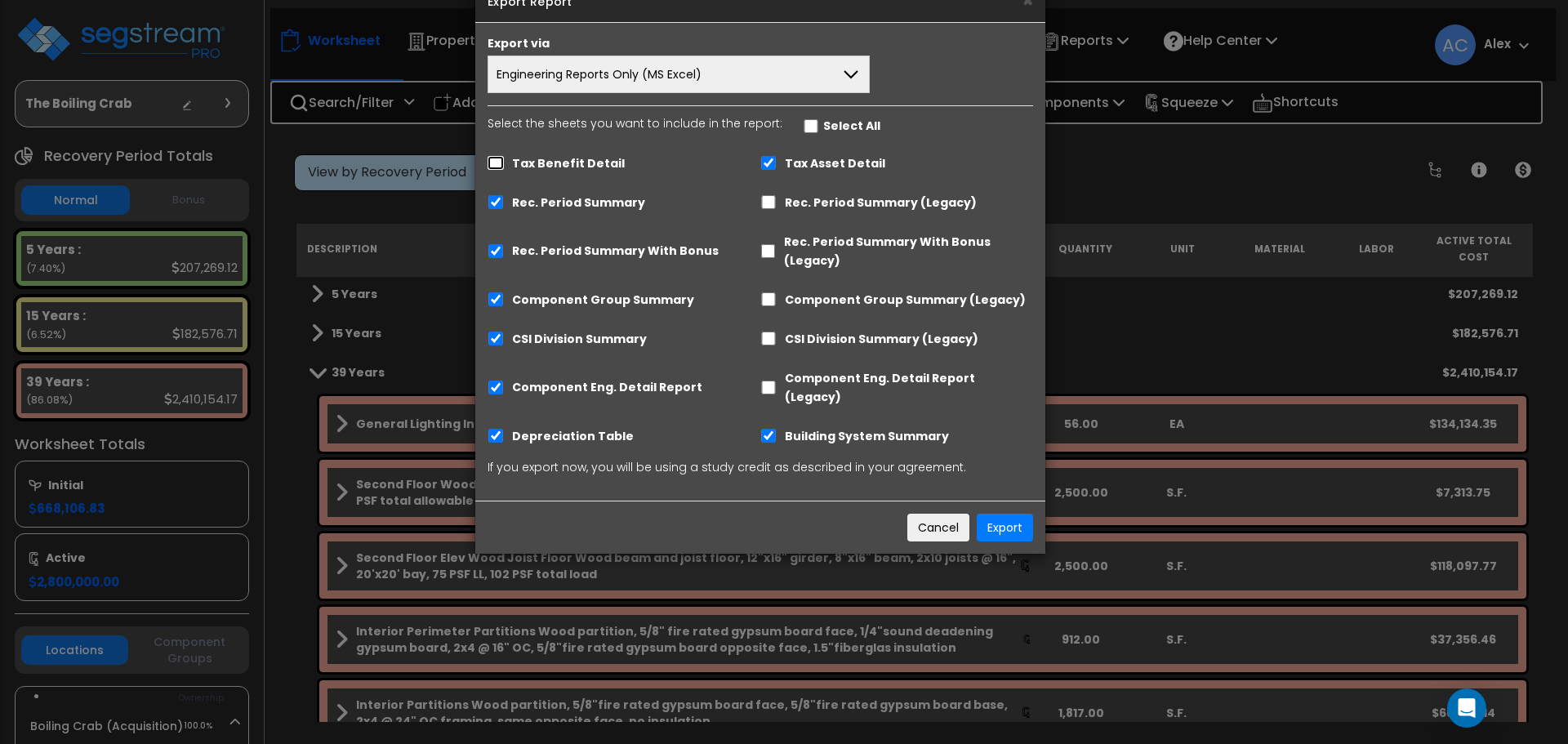 click on "Tax Benefit Detail" at bounding box center [496, 163] 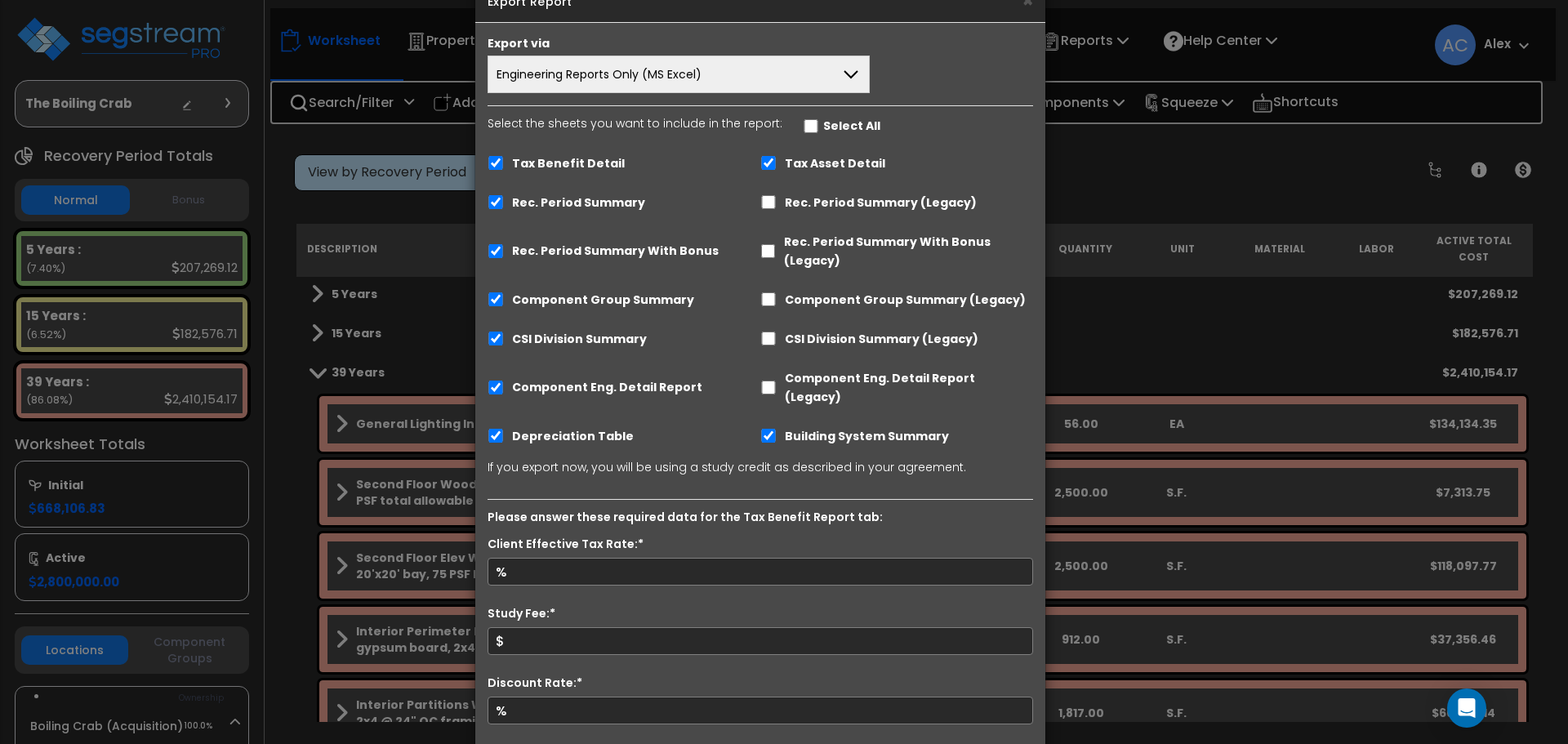 click on "Tax Benefit Detail" at bounding box center [568, 163] 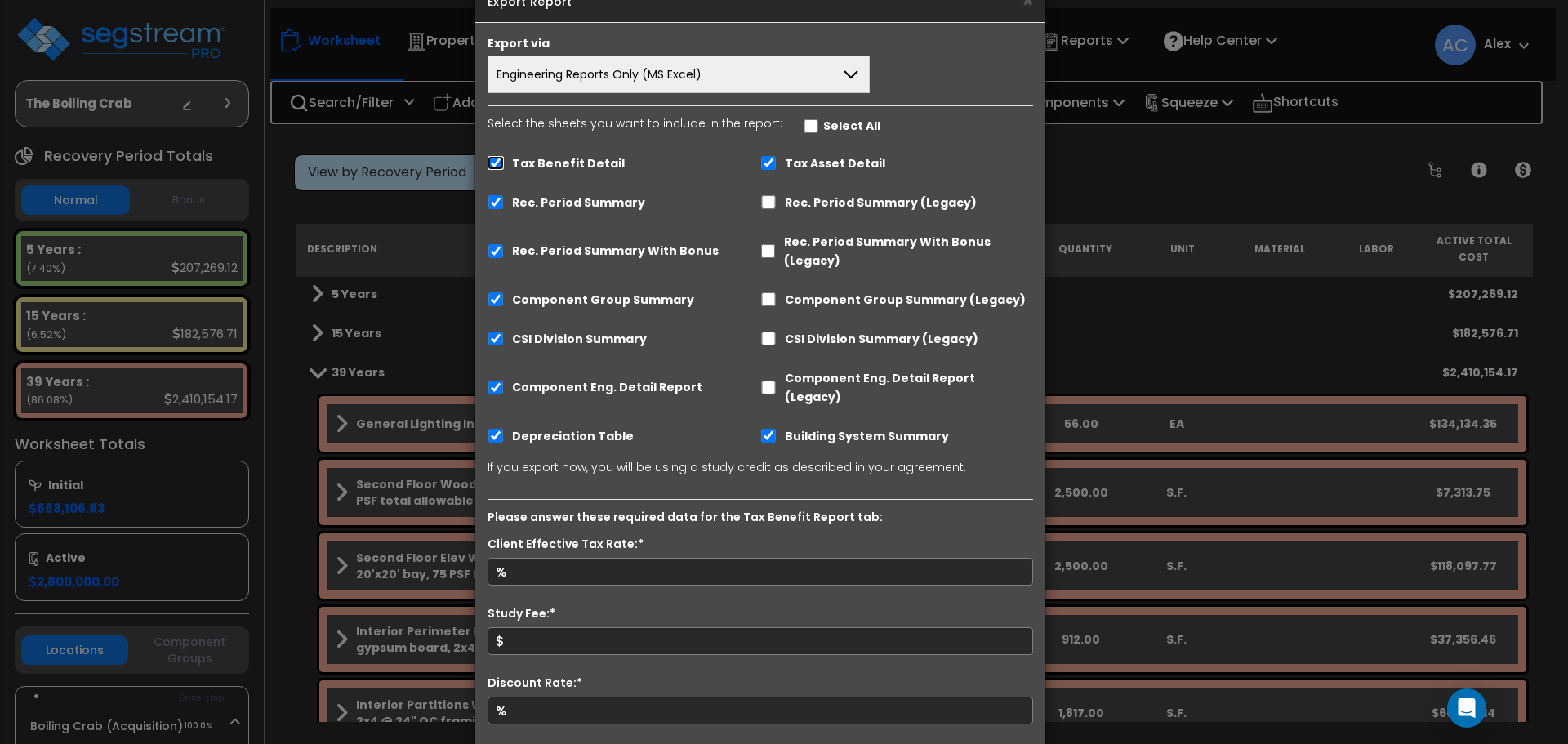 click on "Tax Benefit Detail" at bounding box center [496, 163] 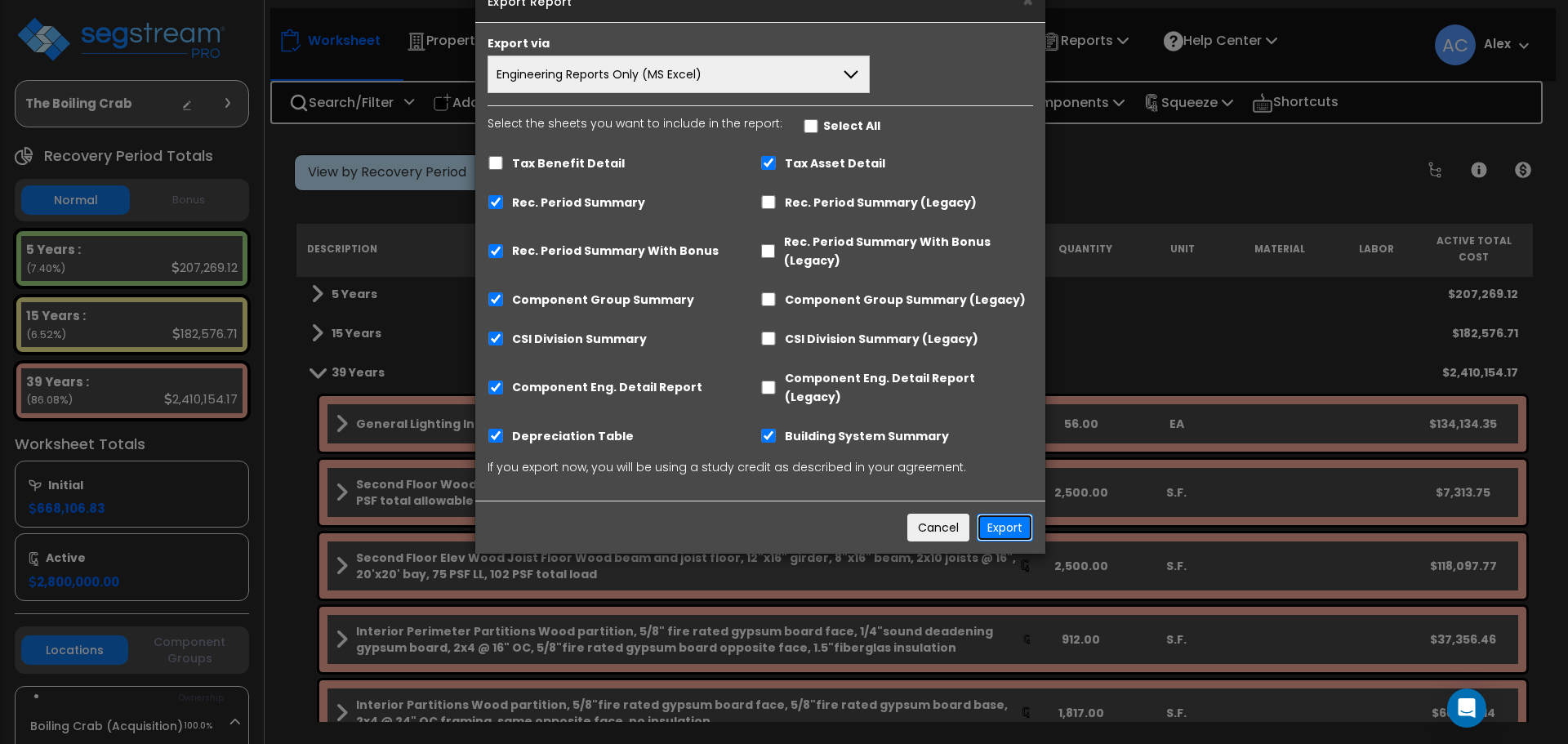 click on "Export" at bounding box center [1004, 528] 